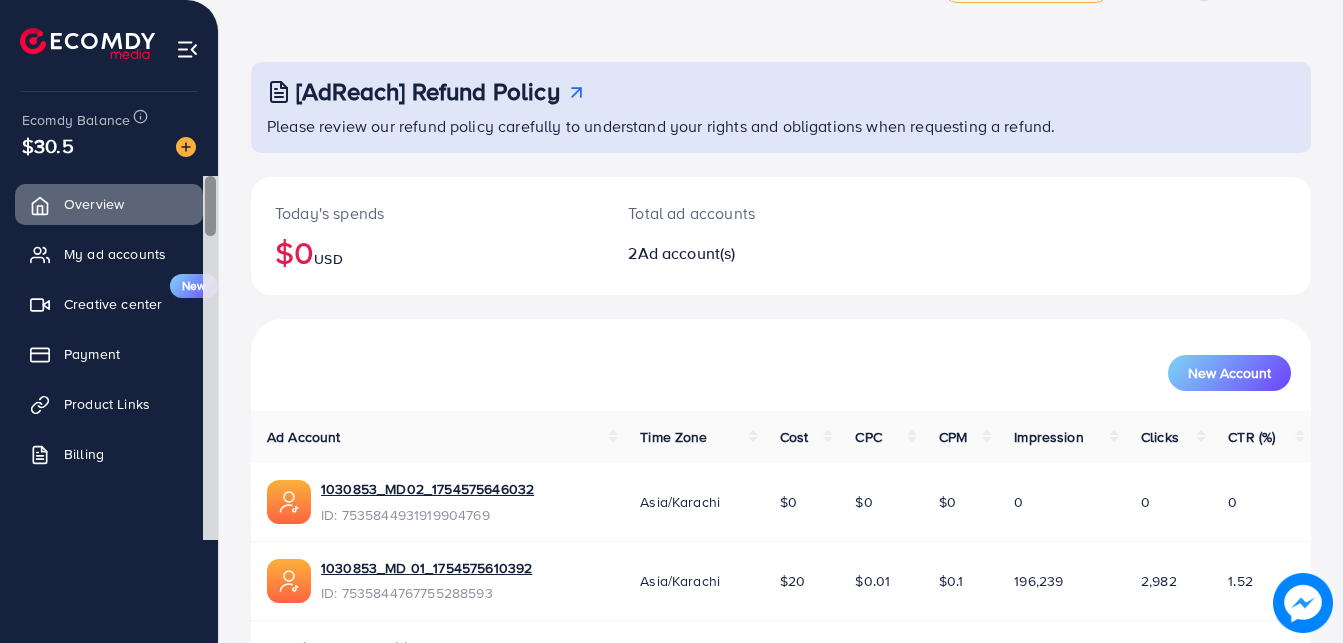 scroll, scrollTop: 102, scrollLeft: 0, axis: vertical 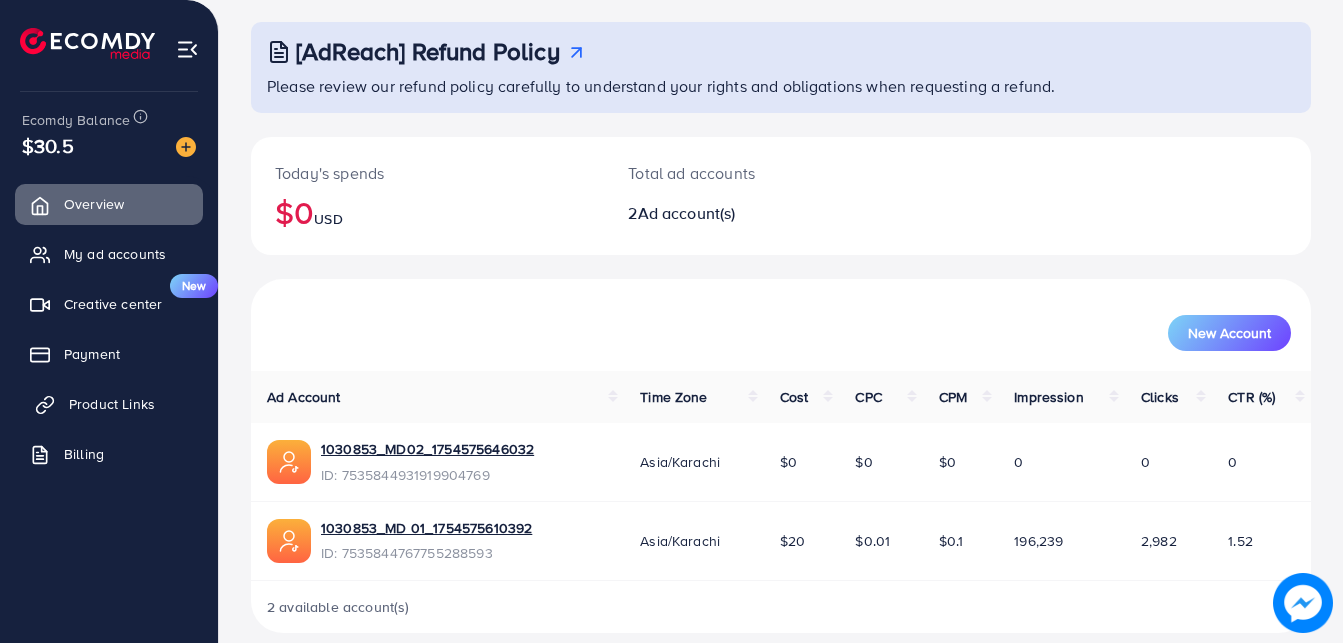 click on "Product Links" at bounding box center [112, 404] 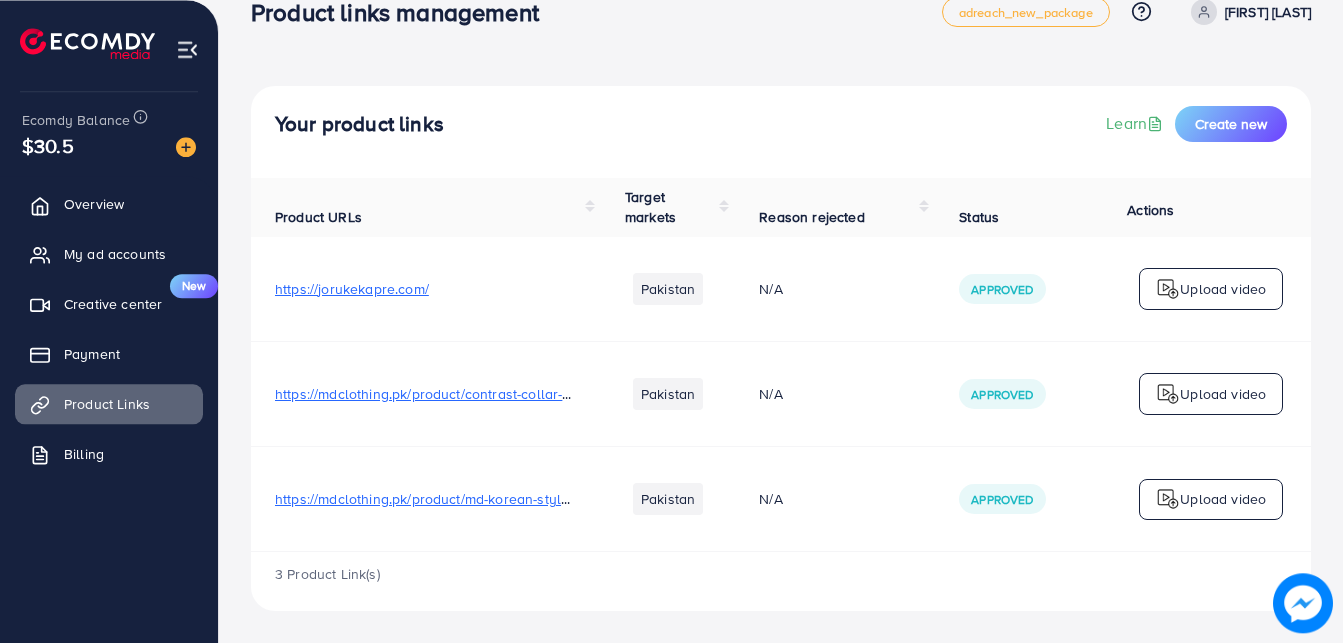 scroll, scrollTop: 55, scrollLeft: 0, axis: vertical 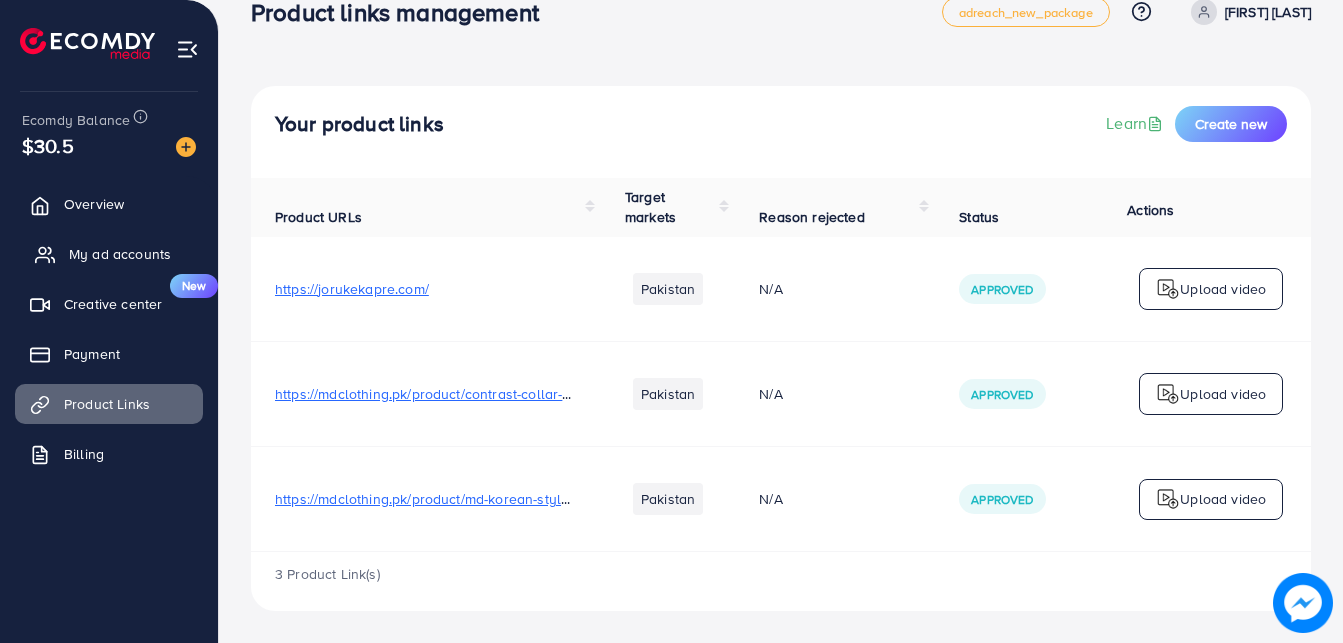click on "My ad accounts" at bounding box center [120, 254] 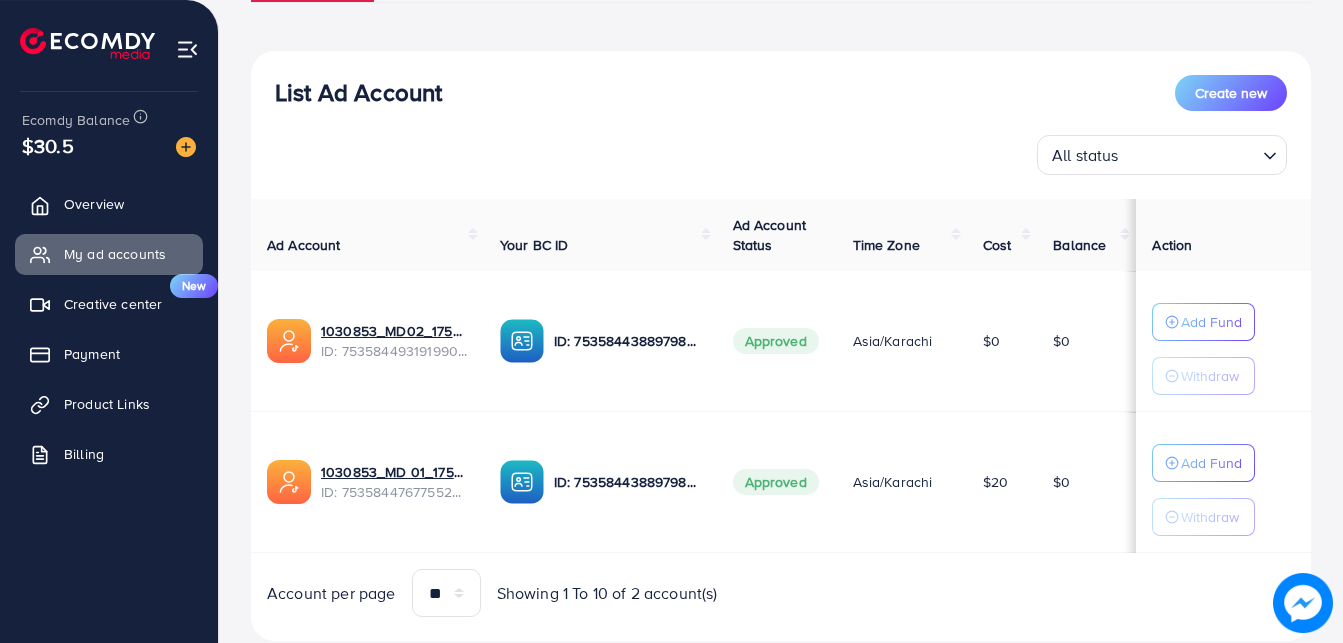 scroll, scrollTop: 243, scrollLeft: 0, axis: vertical 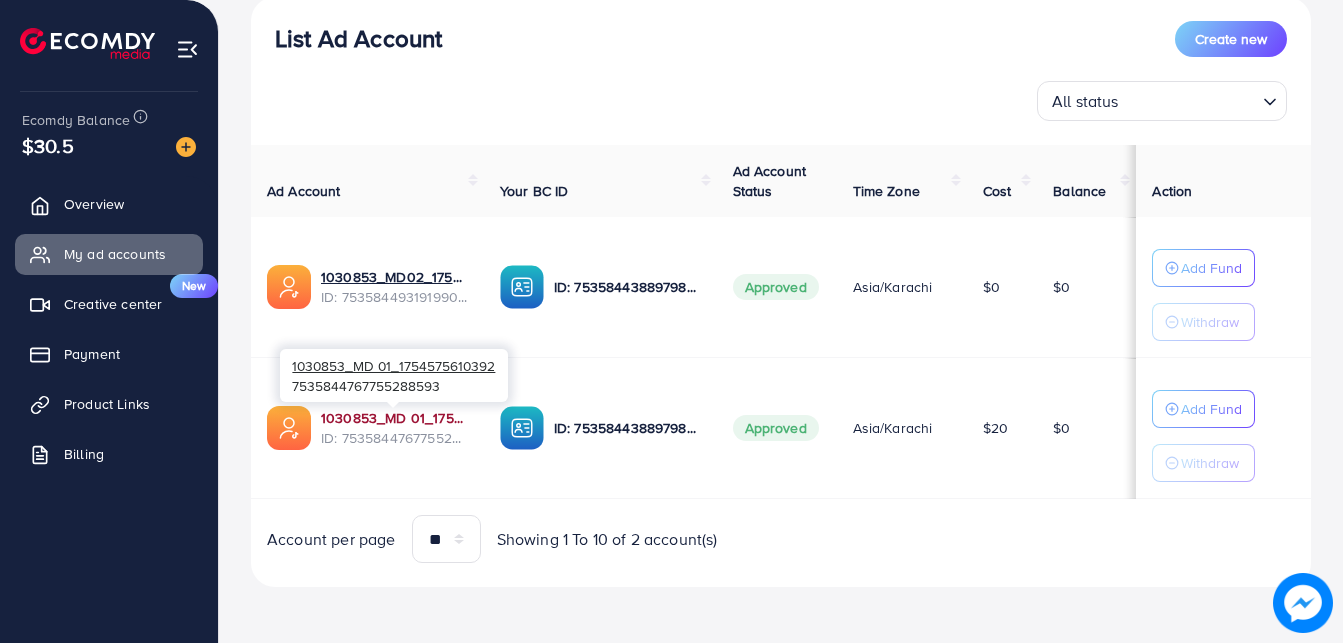 click on "1030853_MD 01_1754575610392" at bounding box center [394, 418] 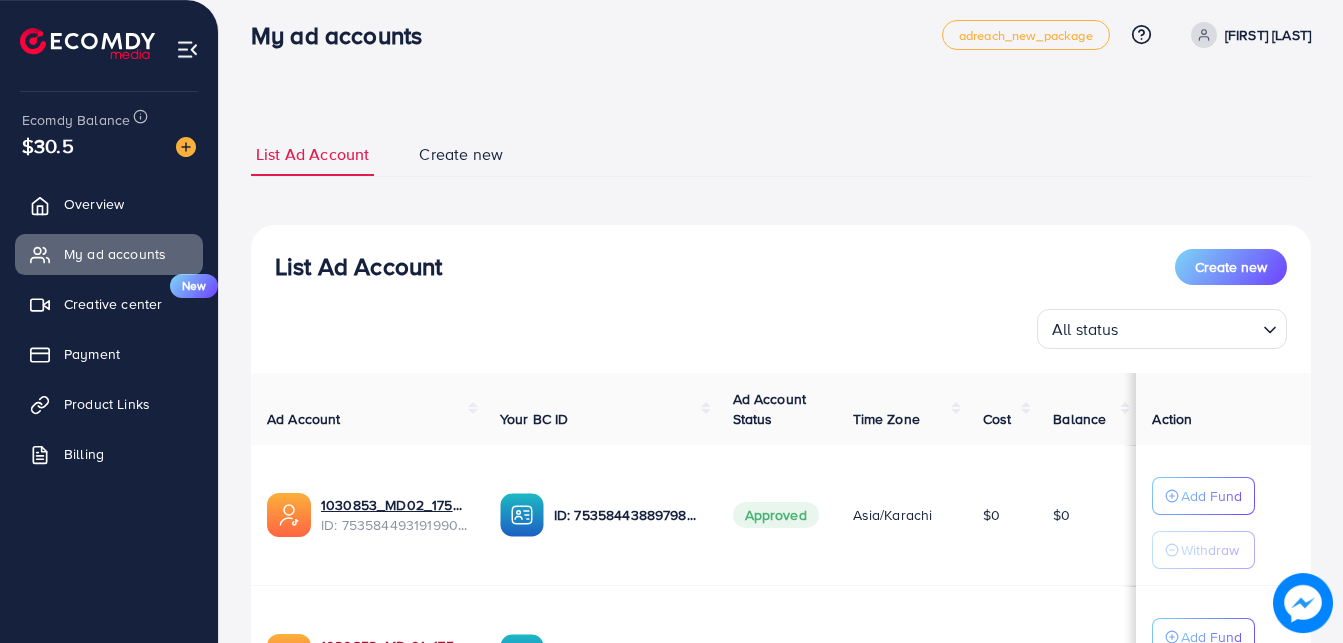 scroll, scrollTop: 0, scrollLeft: 0, axis: both 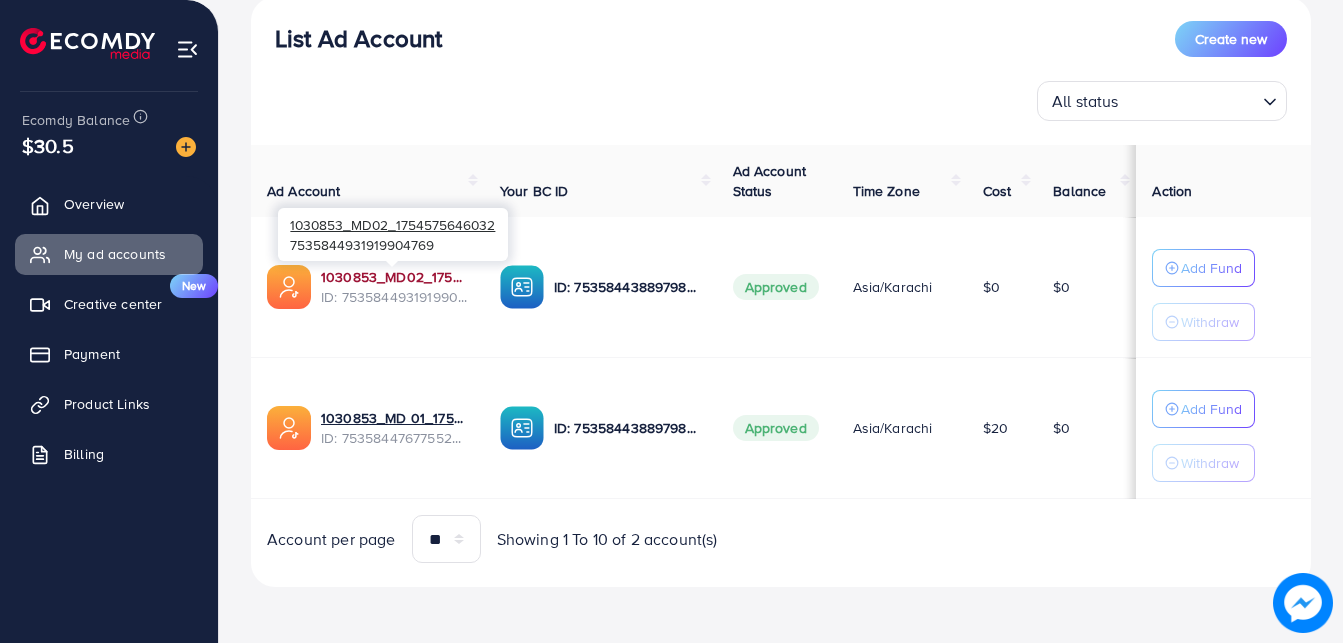 click on "1030853_MD02_1754575646032" at bounding box center [394, 277] 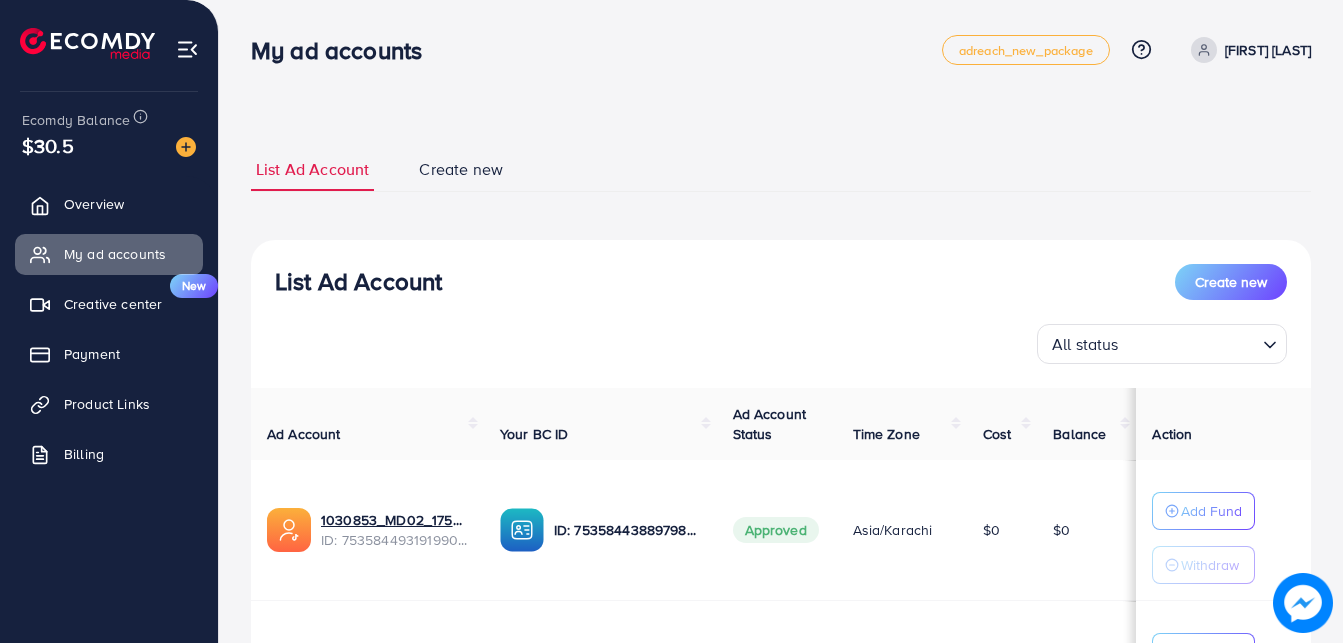 scroll, scrollTop: 0, scrollLeft: 0, axis: both 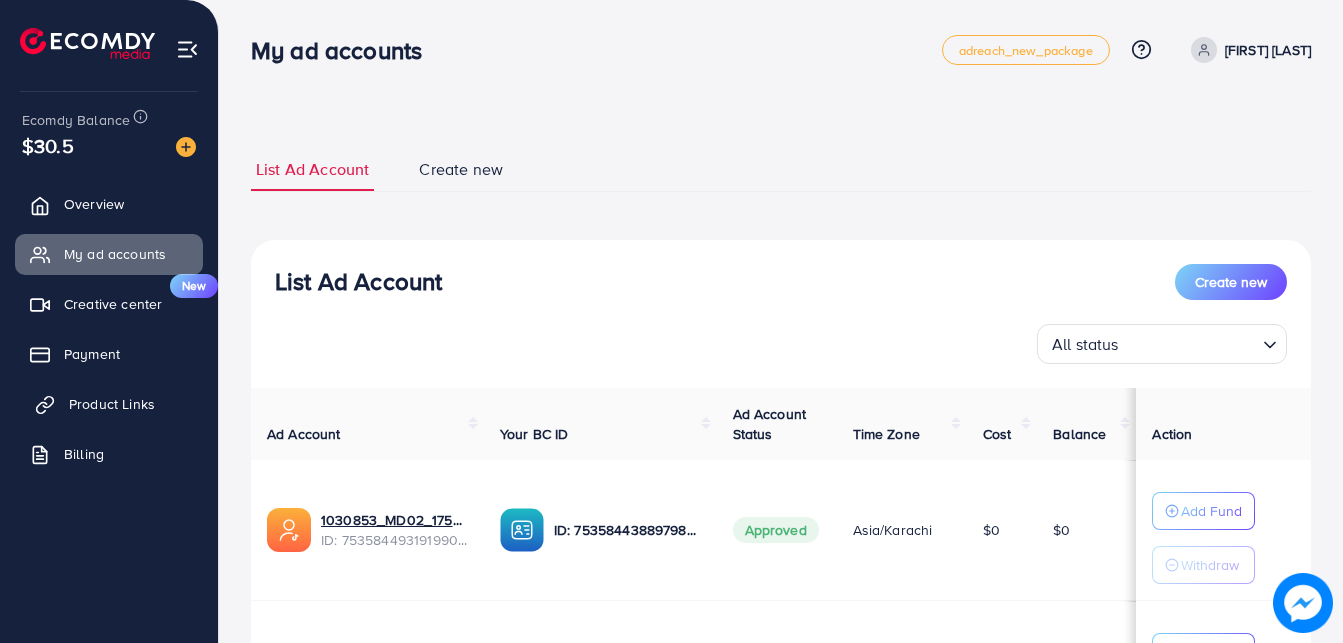 click on "Product Links" at bounding box center [109, 404] 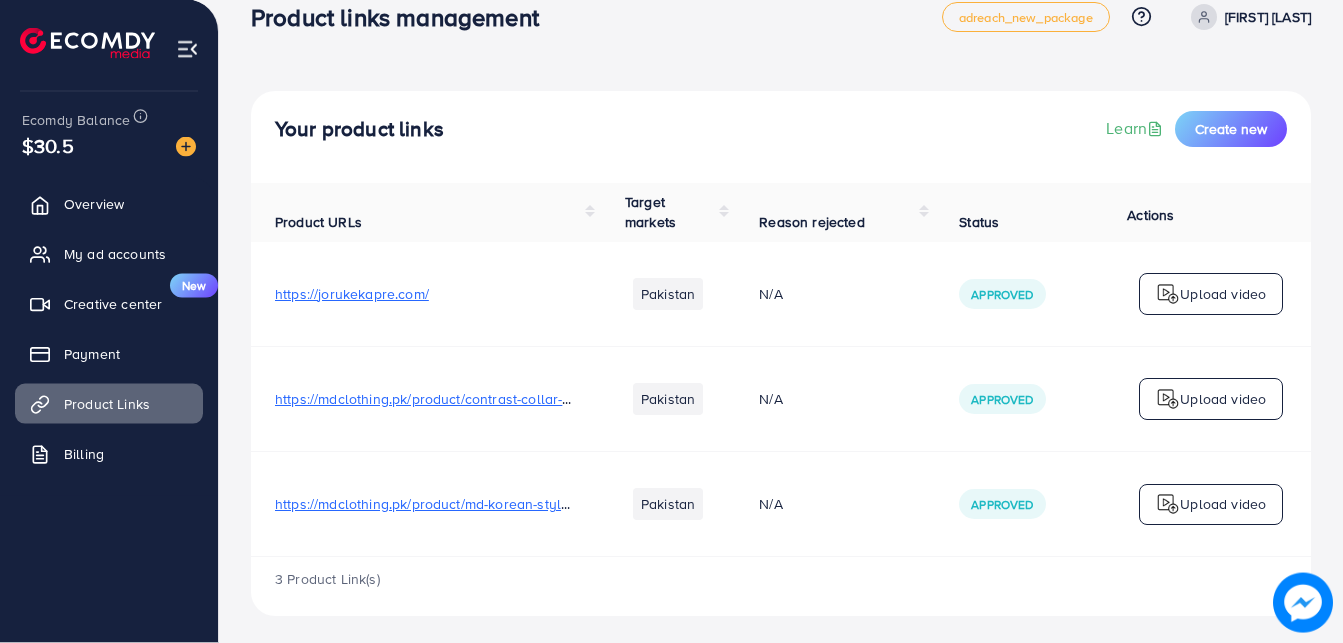 scroll, scrollTop: 55, scrollLeft: 0, axis: vertical 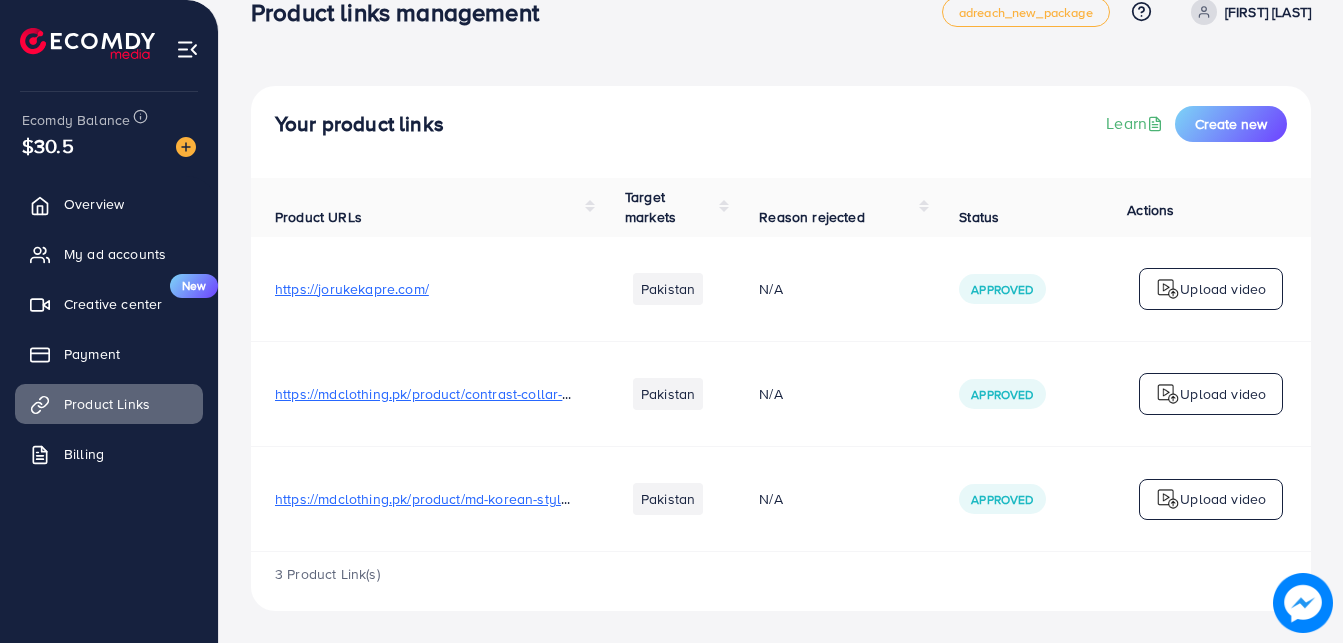 click on "https://mdclothing.pk/product/md-korean-style-long-koti-maxi-2-piece/" at bounding box center [496, 499] 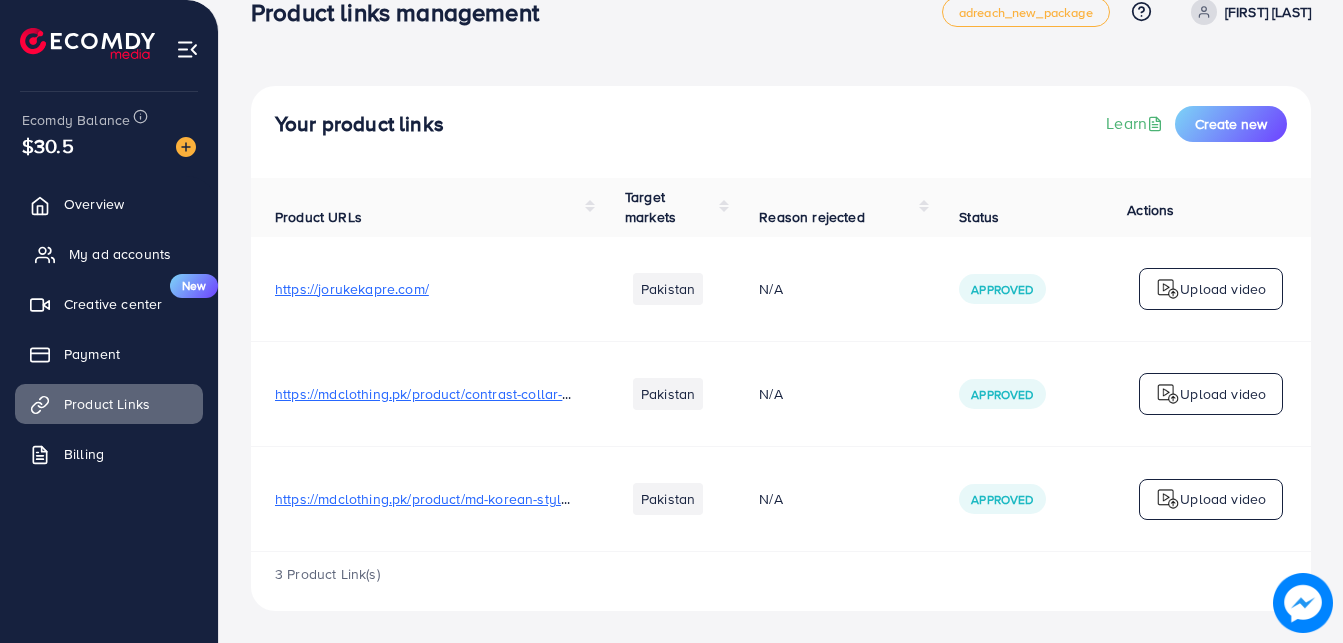 click on "My ad accounts" at bounding box center (109, 254) 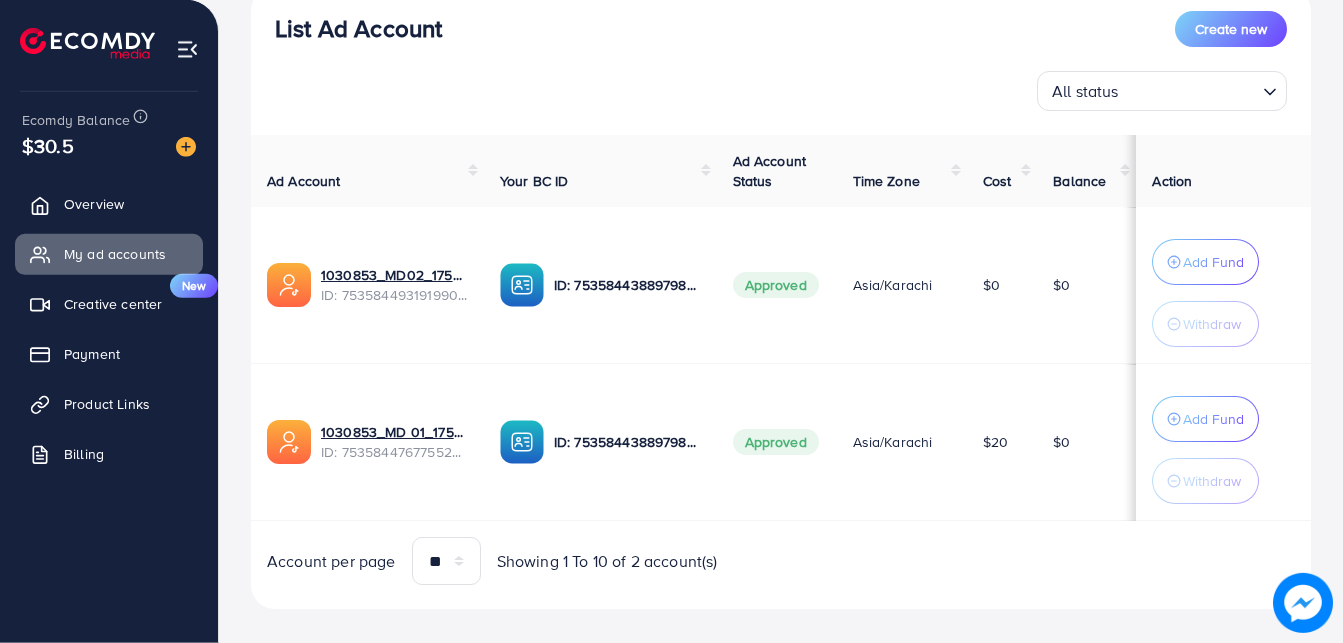 scroll, scrollTop: 275, scrollLeft: 0, axis: vertical 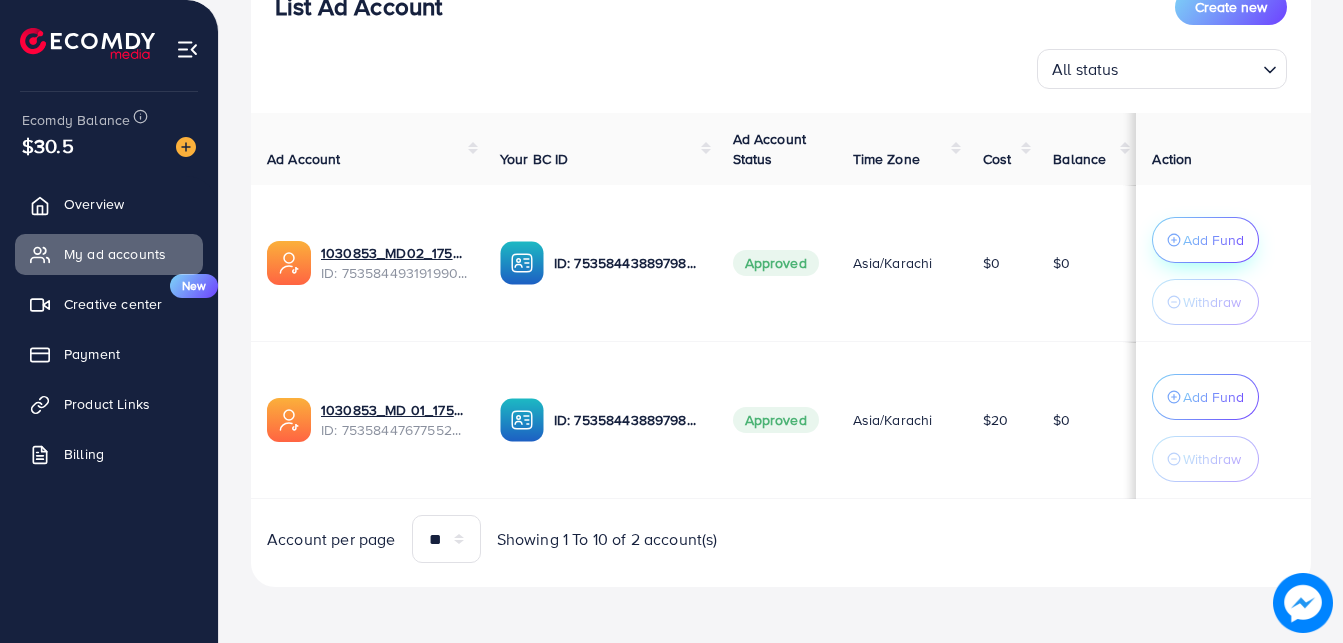 click on "Add Fund" at bounding box center (1213, 240) 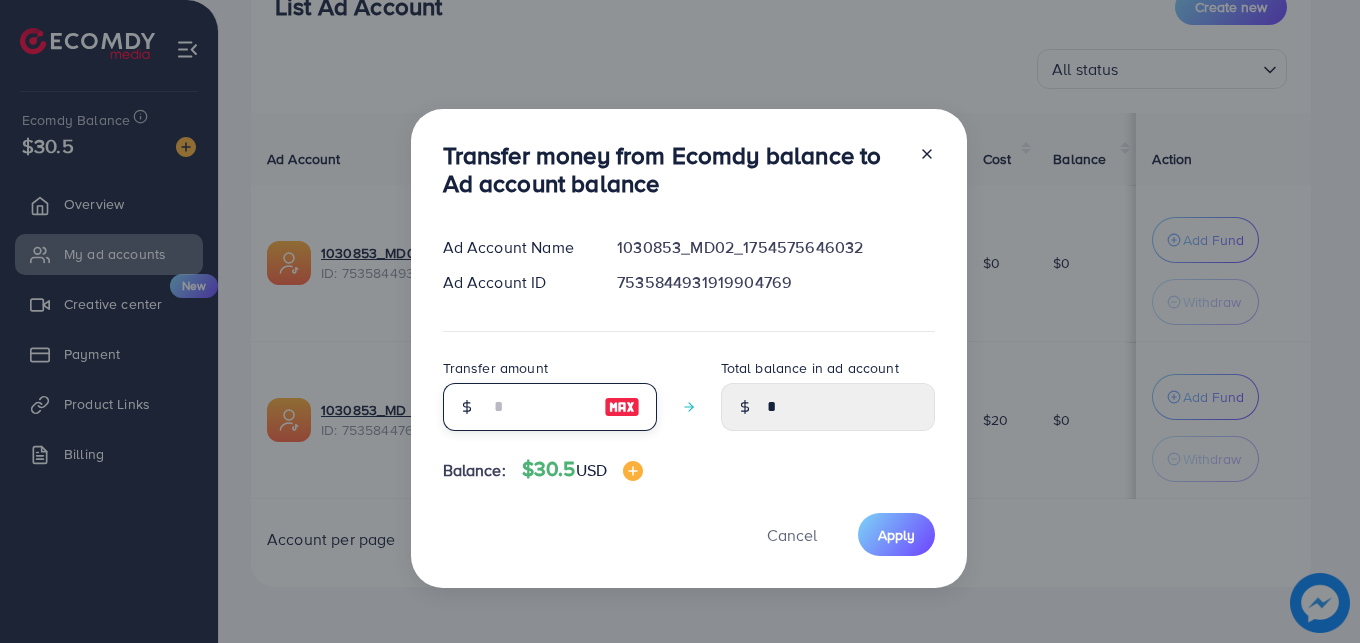 click at bounding box center [539, 407] 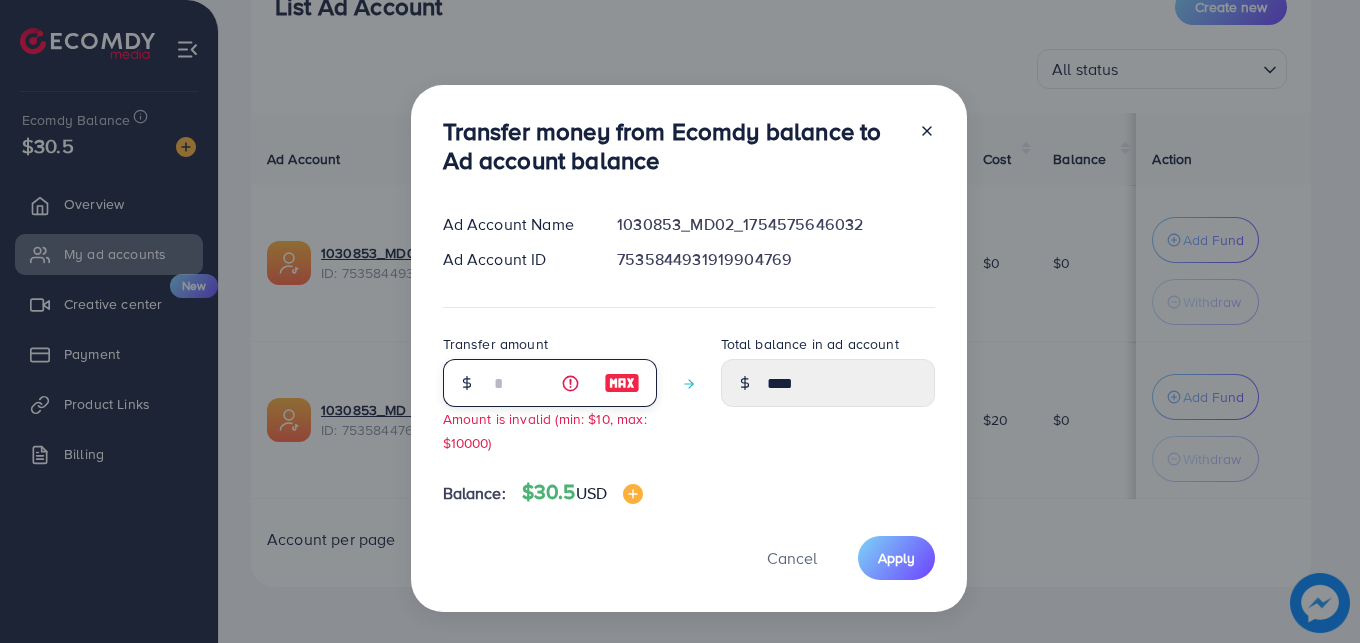 type on "**" 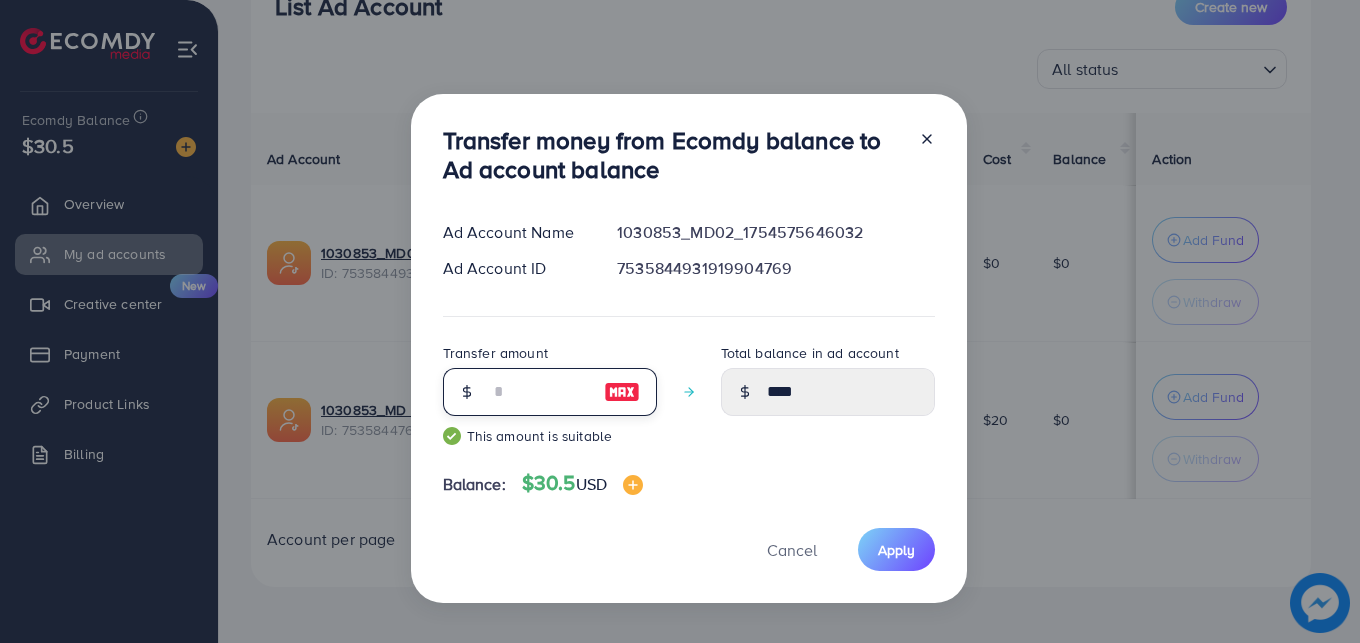 type on "*****" 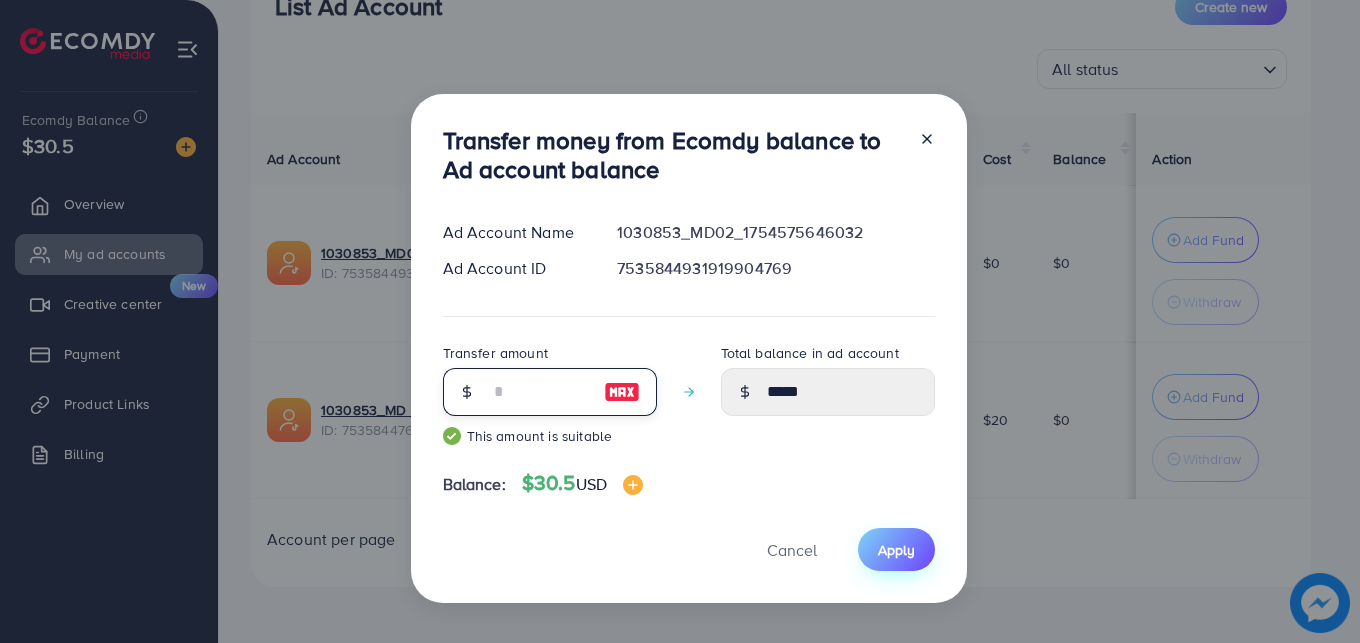 type on "**" 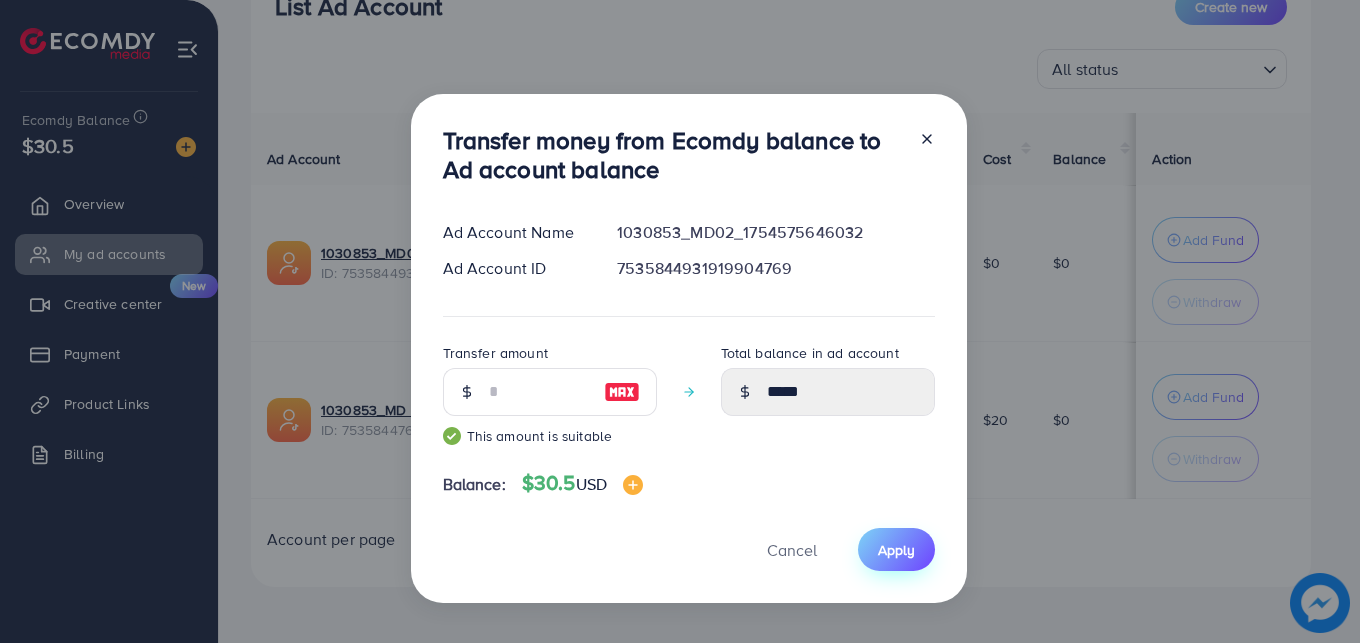 click on "Apply" at bounding box center [896, 550] 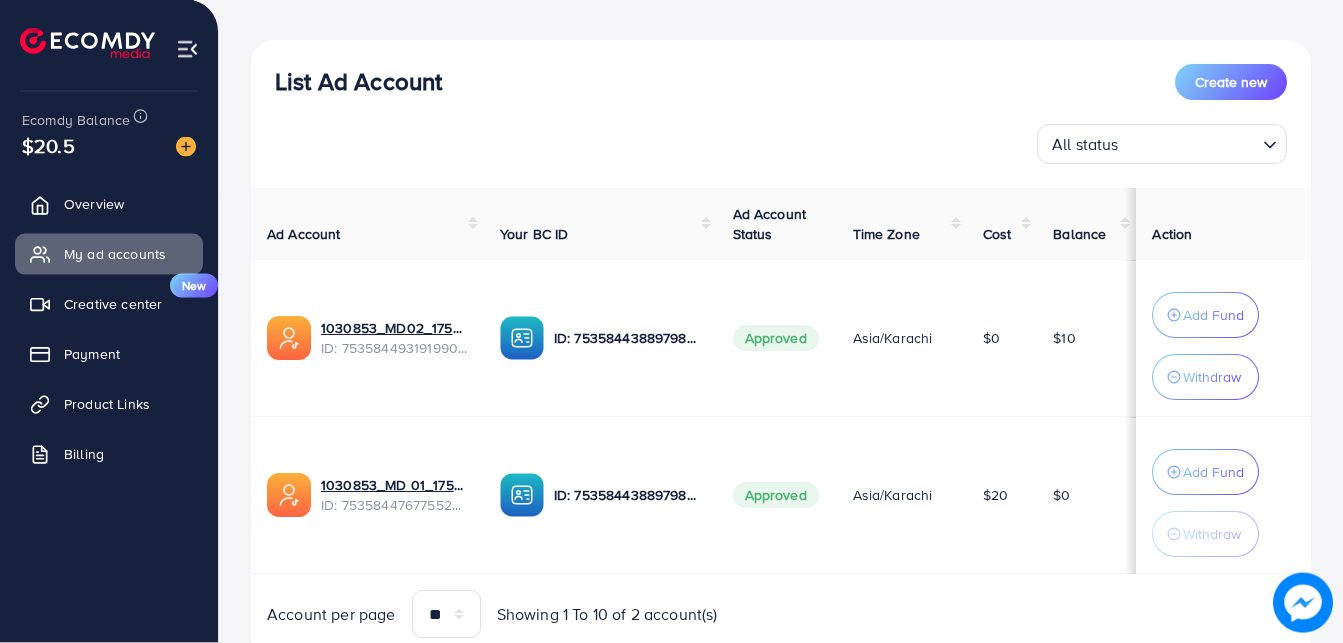scroll, scrollTop: 275, scrollLeft: 0, axis: vertical 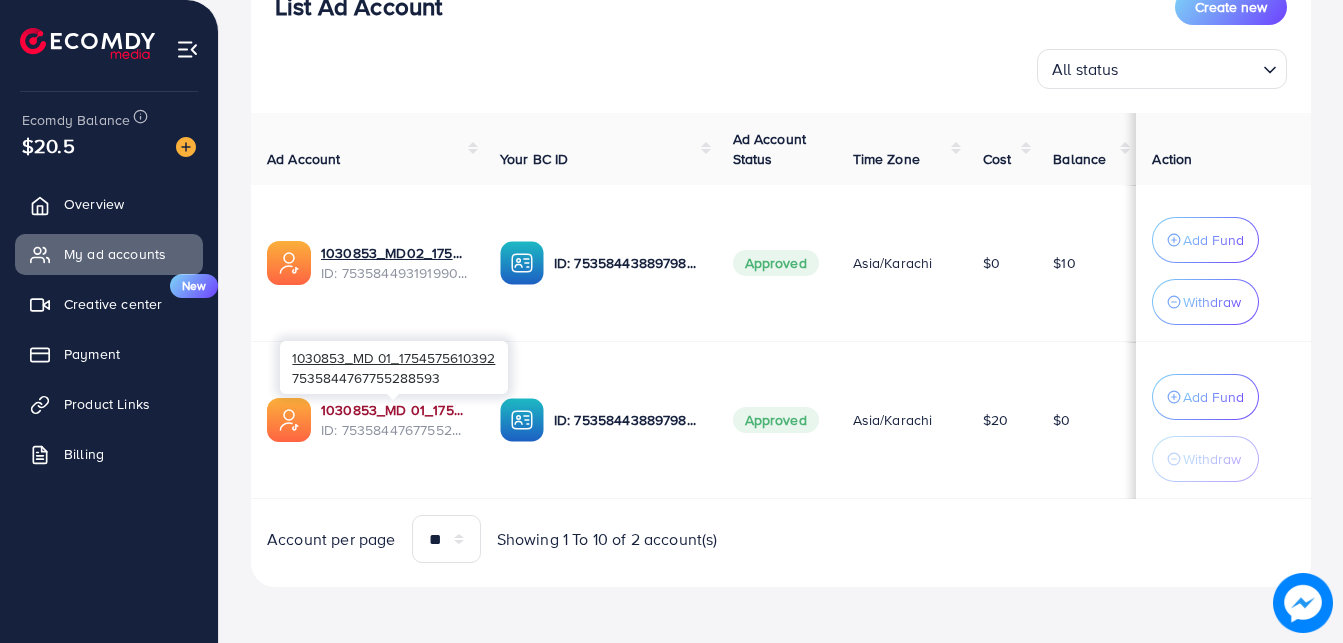 click on "1030853_MD 01_1754575610392" at bounding box center [394, 410] 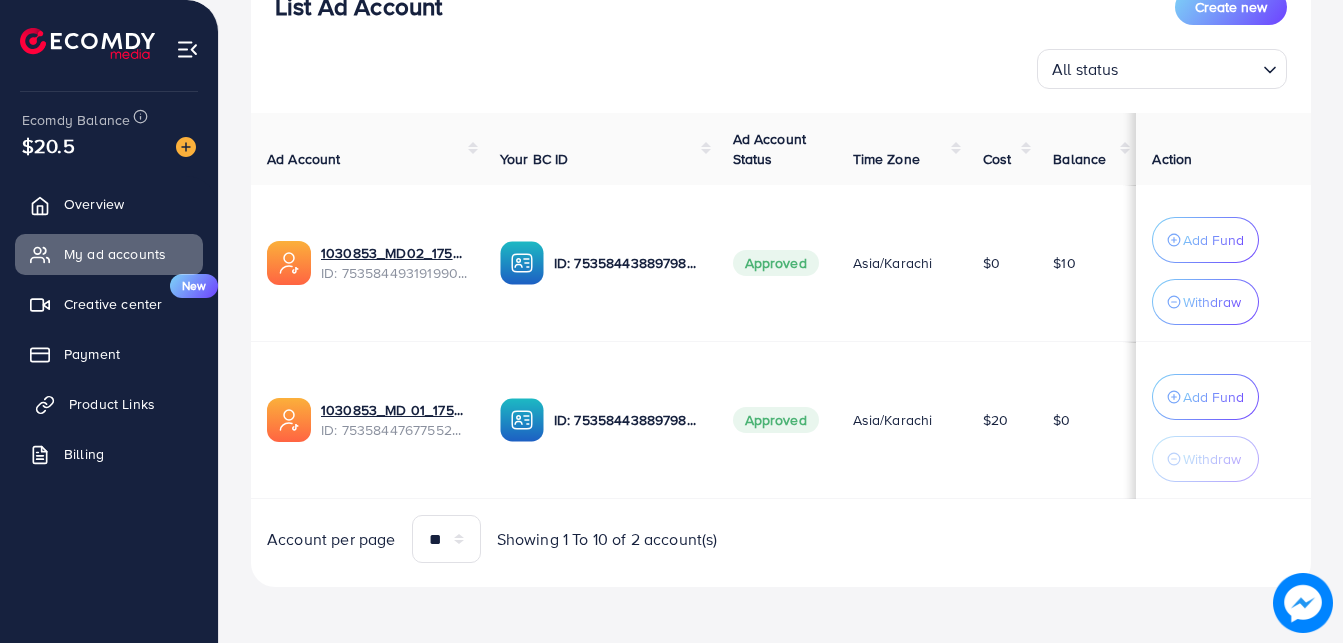 click on "Product Links" at bounding box center [112, 404] 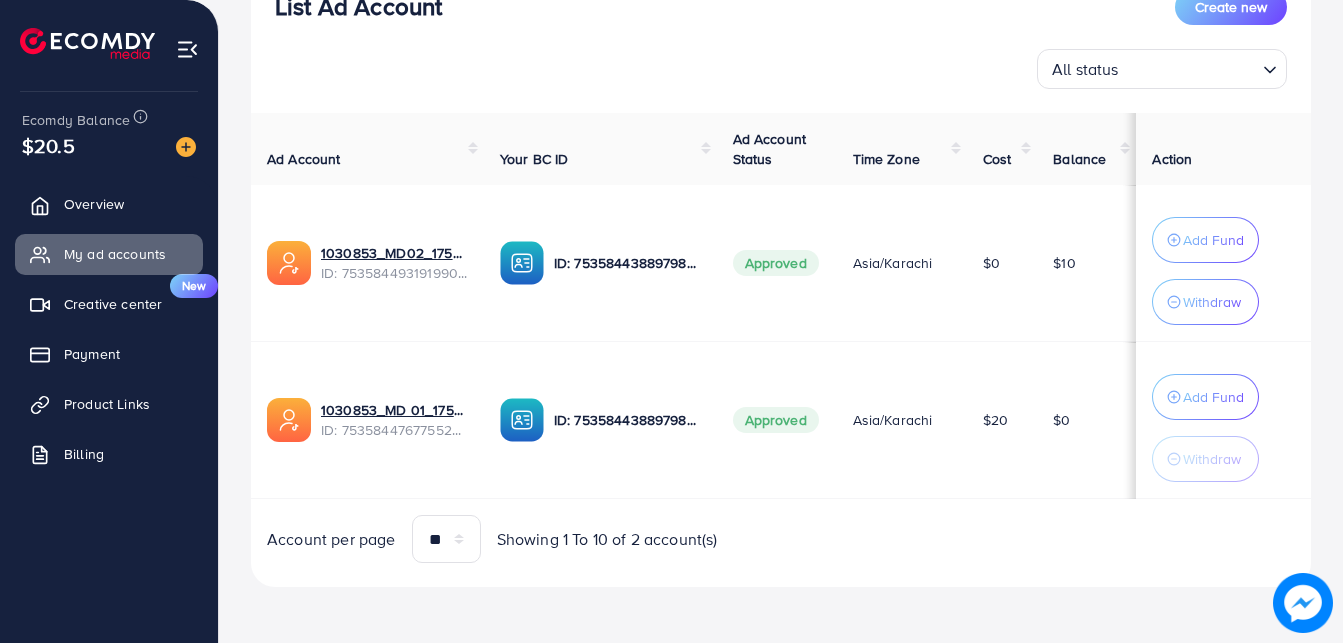 scroll, scrollTop: 0, scrollLeft: 0, axis: both 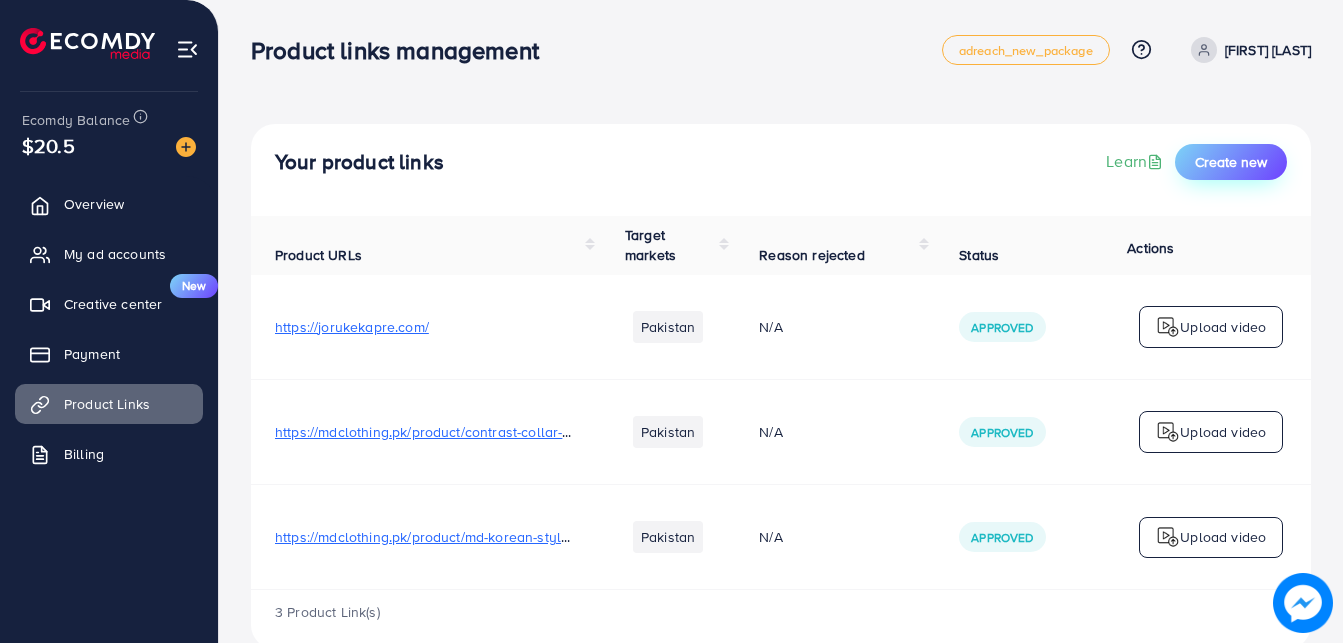 click on "Create new" at bounding box center (1231, 162) 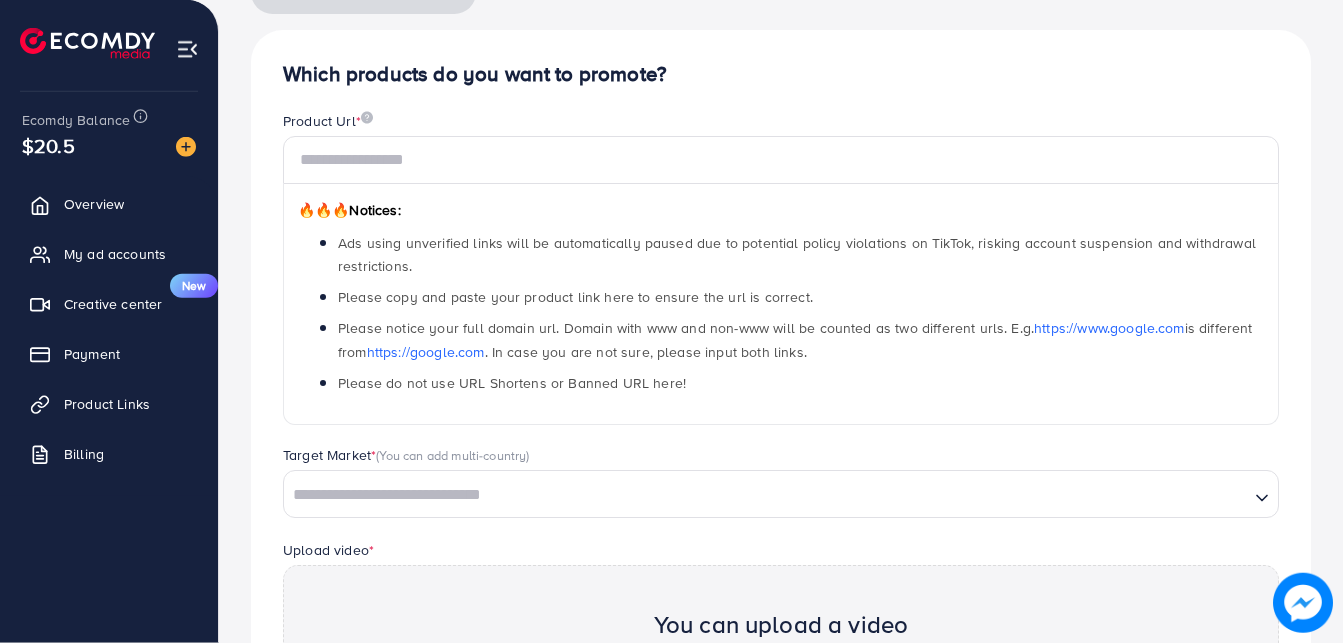 scroll, scrollTop: 204, scrollLeft: 0, axis: vertical 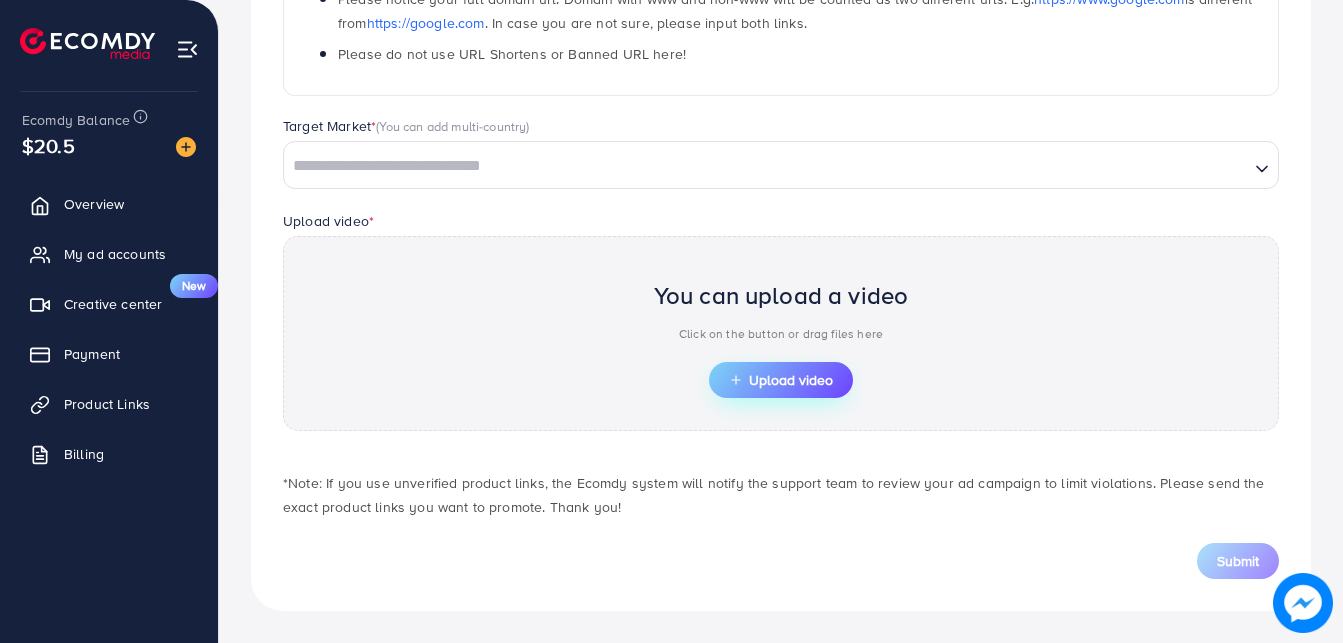 click on "Upload video" at bounding box center (781, 380) 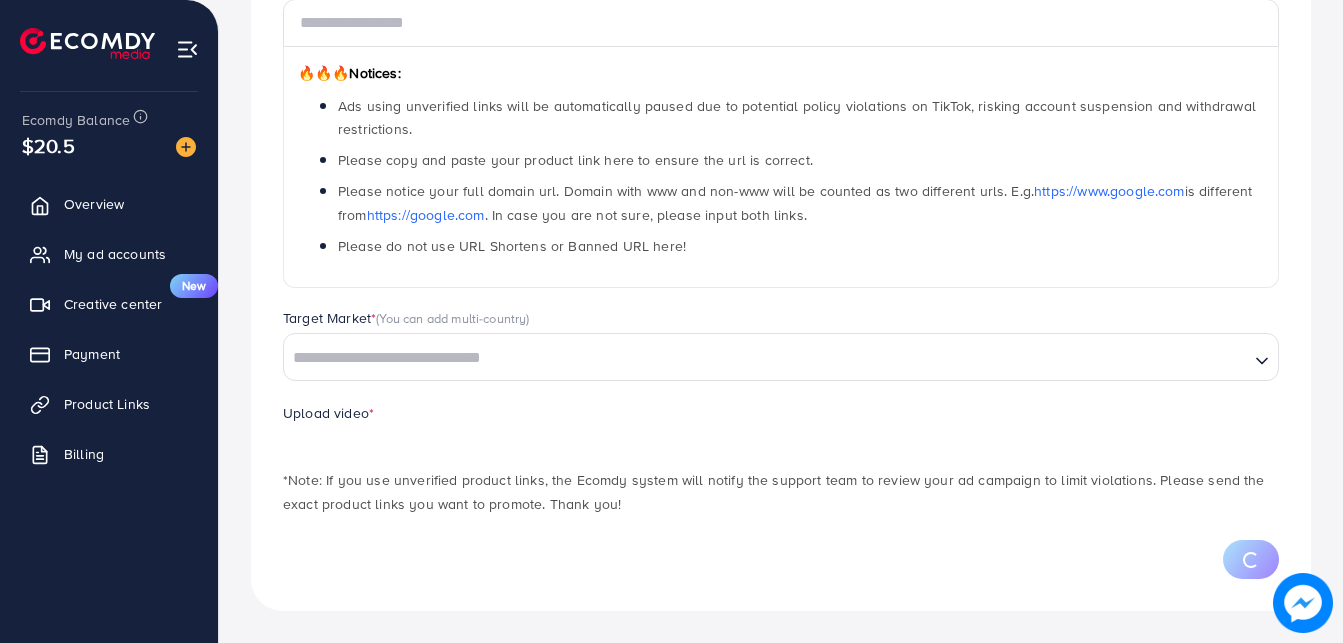 scroll, scrollTop: 291, scrollLeft: 0, axis: vertical 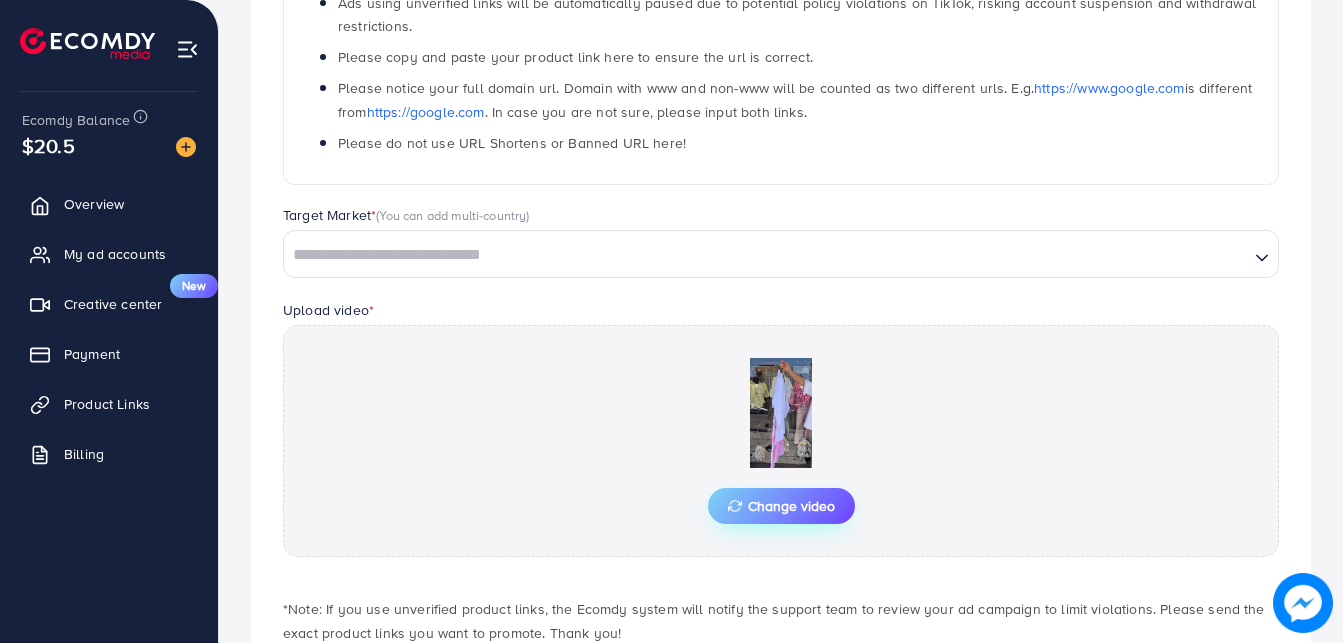 click on "Change video" at bounding box center [781, 506] 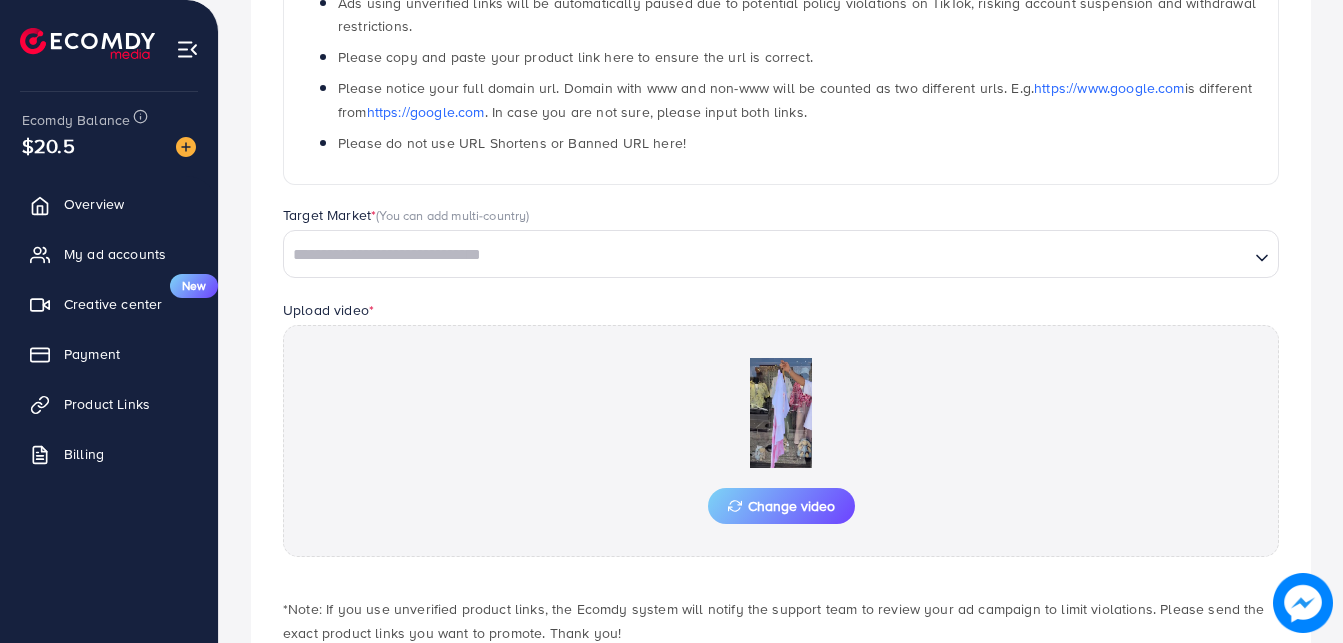scroll, scrollTop: 291, scrollLeft: 0, axis: vertical 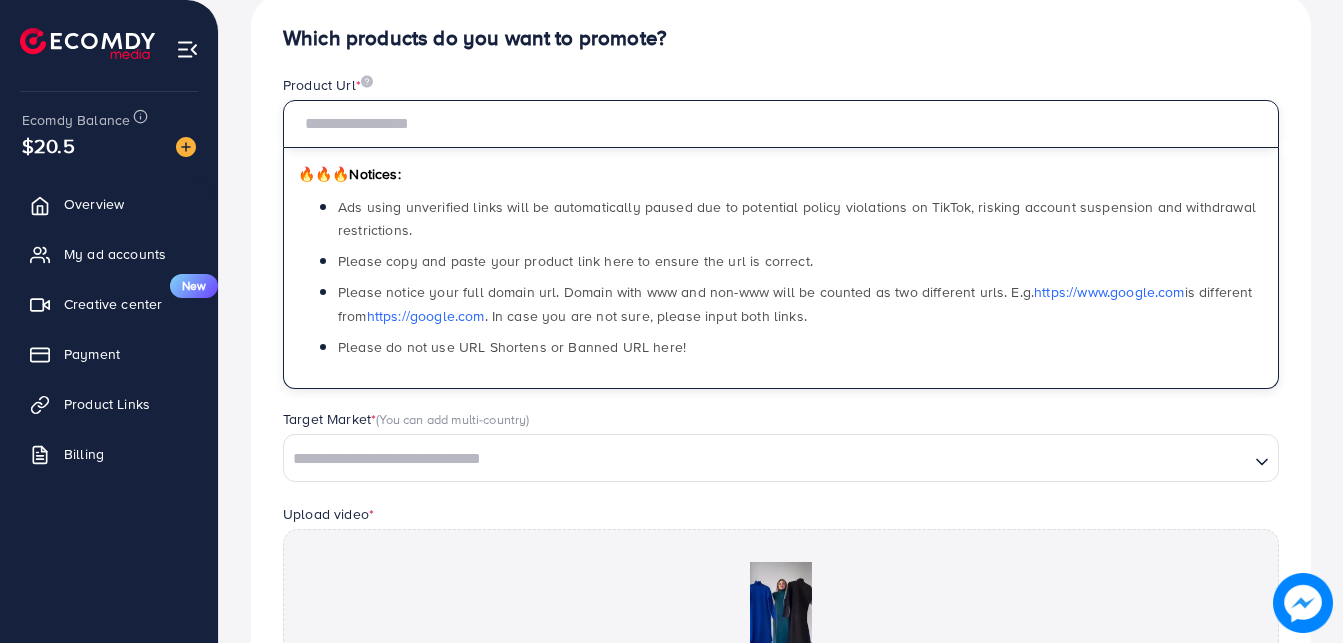 click at bounding box center (781, 124) 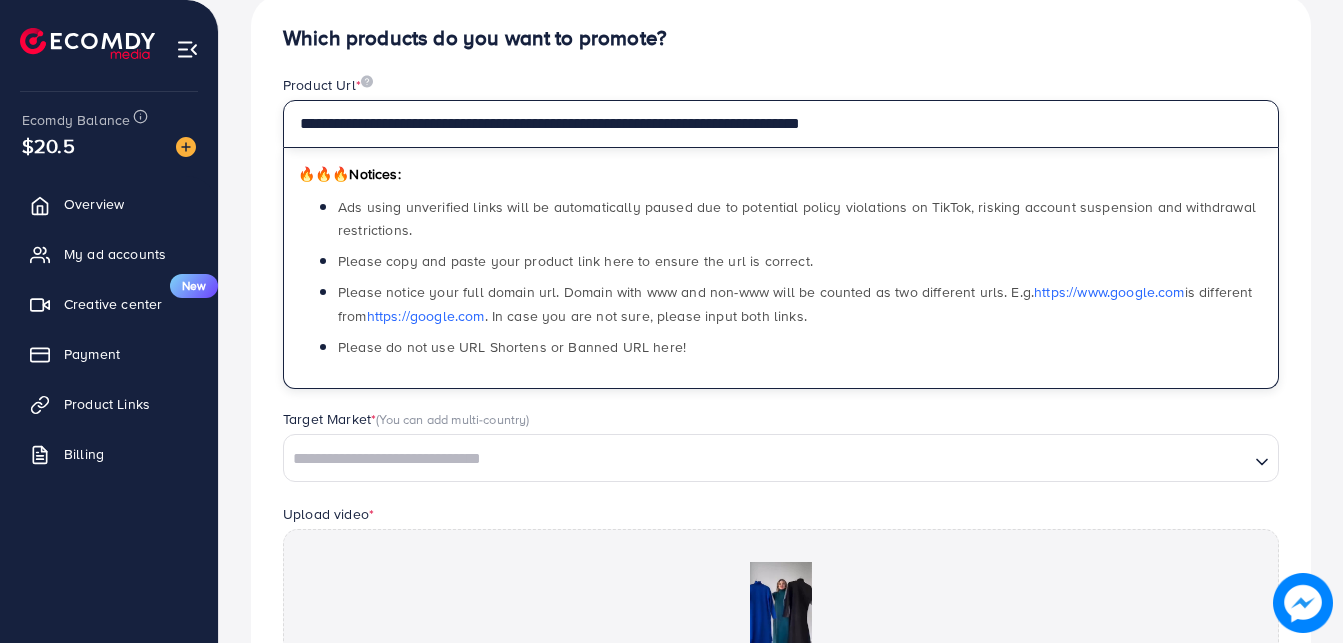 type on "**********" 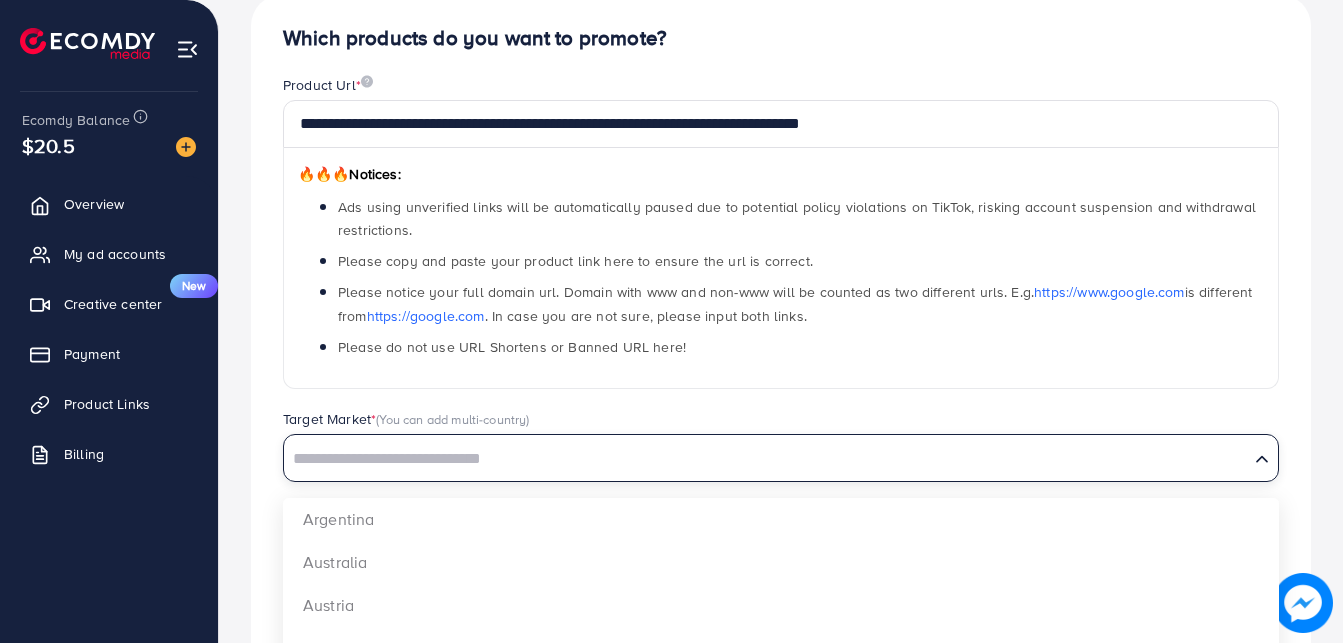 click at bounding box center [766, 459] 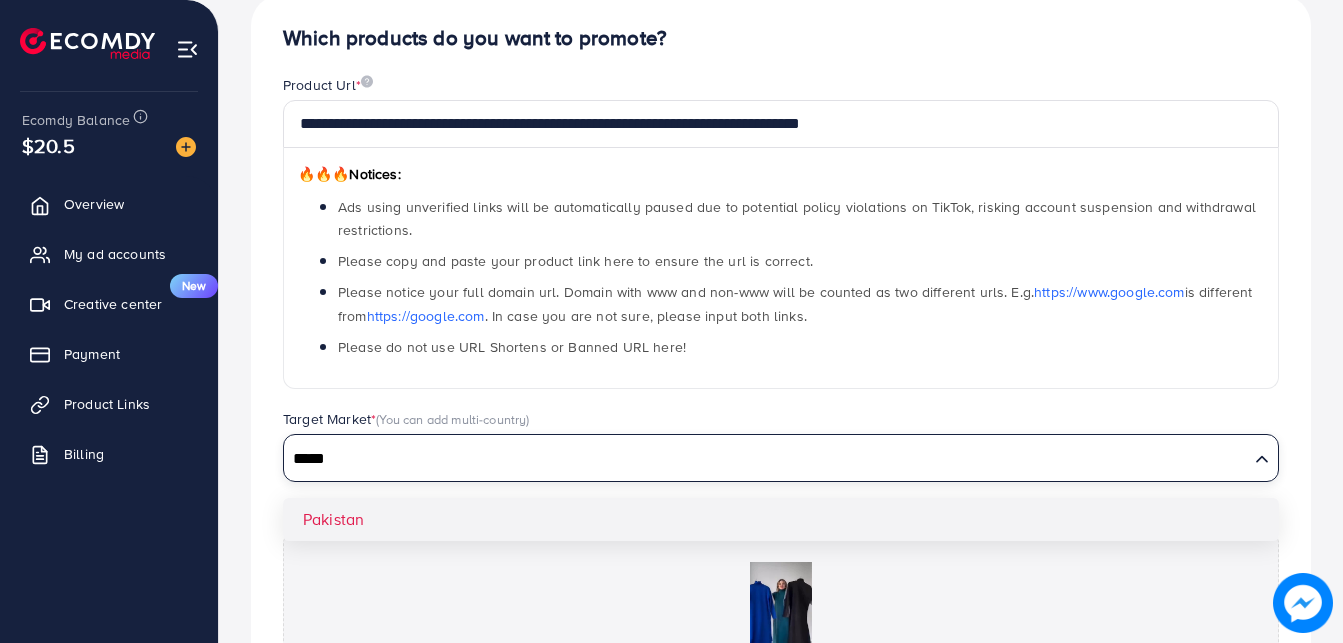 type on "*****" 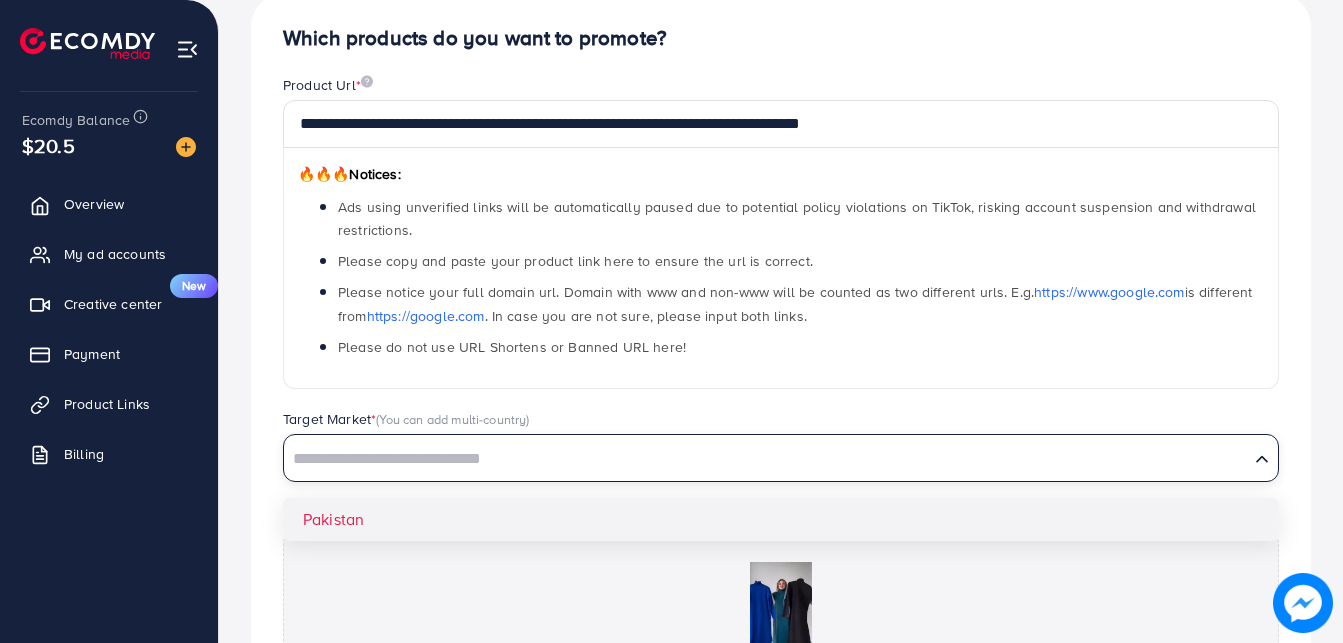 click on "Target Market  *  (You can add multi-country)           Loading...
[COUNTRY]" at bounding box center (781, 455) 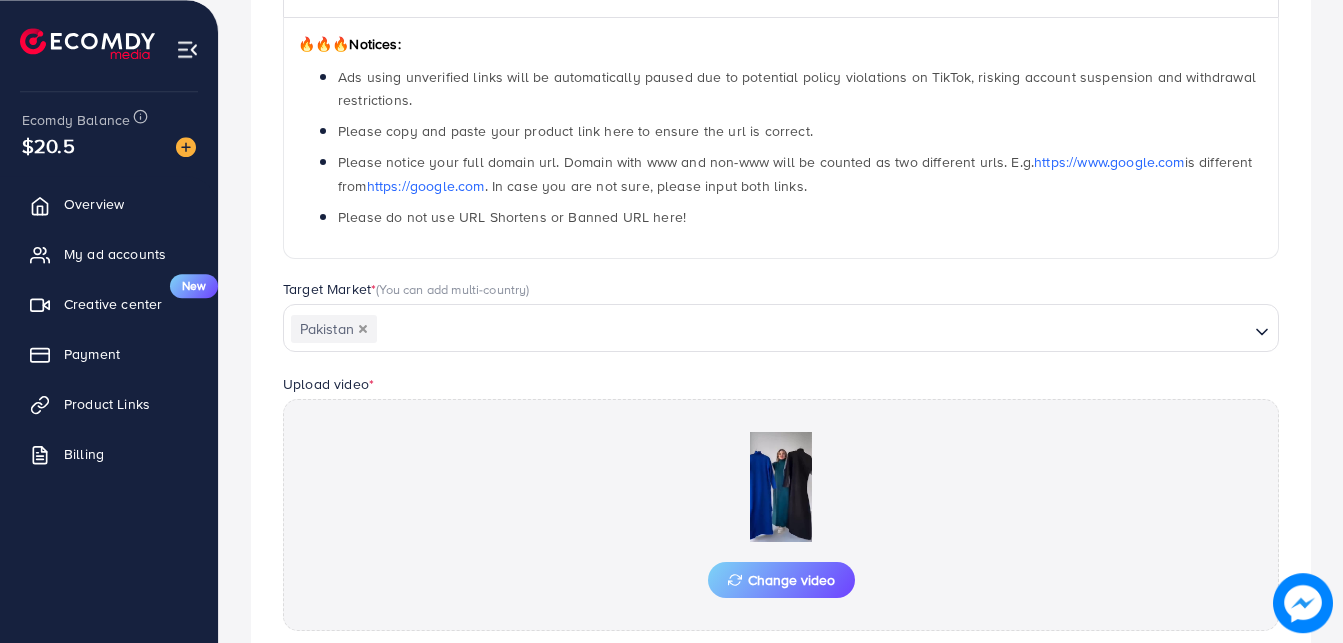 scroll, scrollTop: 520, scrollLeft: 0, axis: vertical 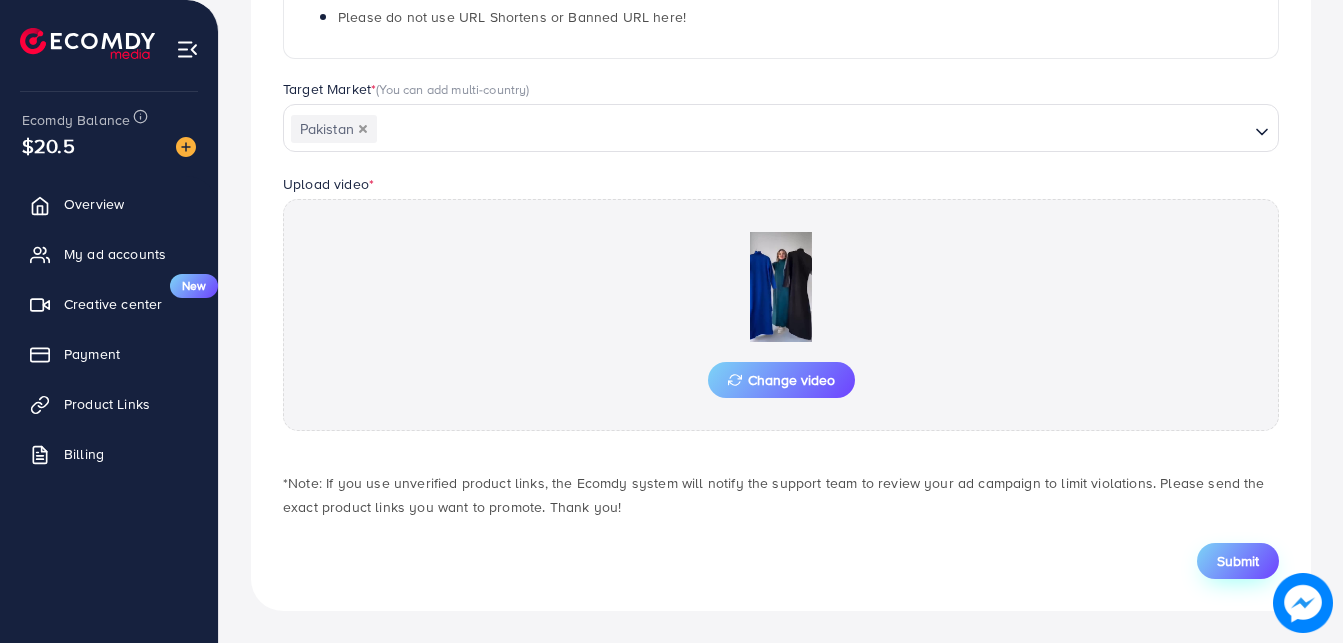 click on "Submit" at bounding box center (1238, 561) 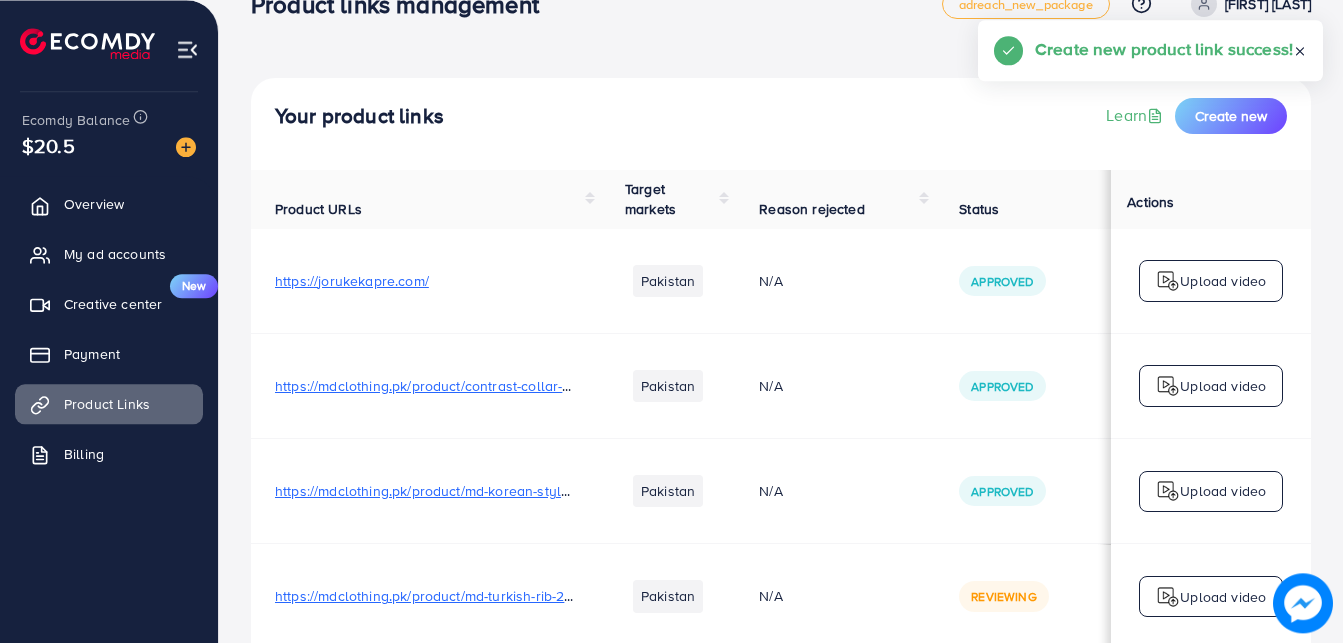 scroll, scrollTop: 0, scrollLeft: 0, axis: both 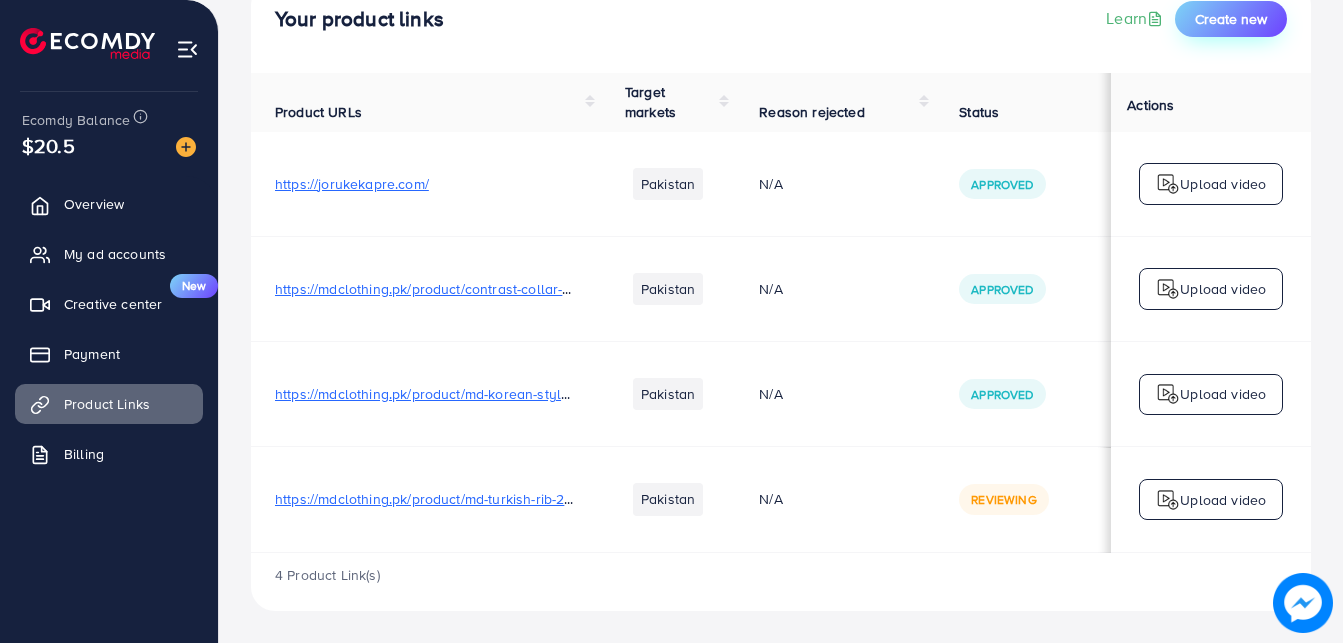 click on "Create new" at bounding box center [1231, 19] 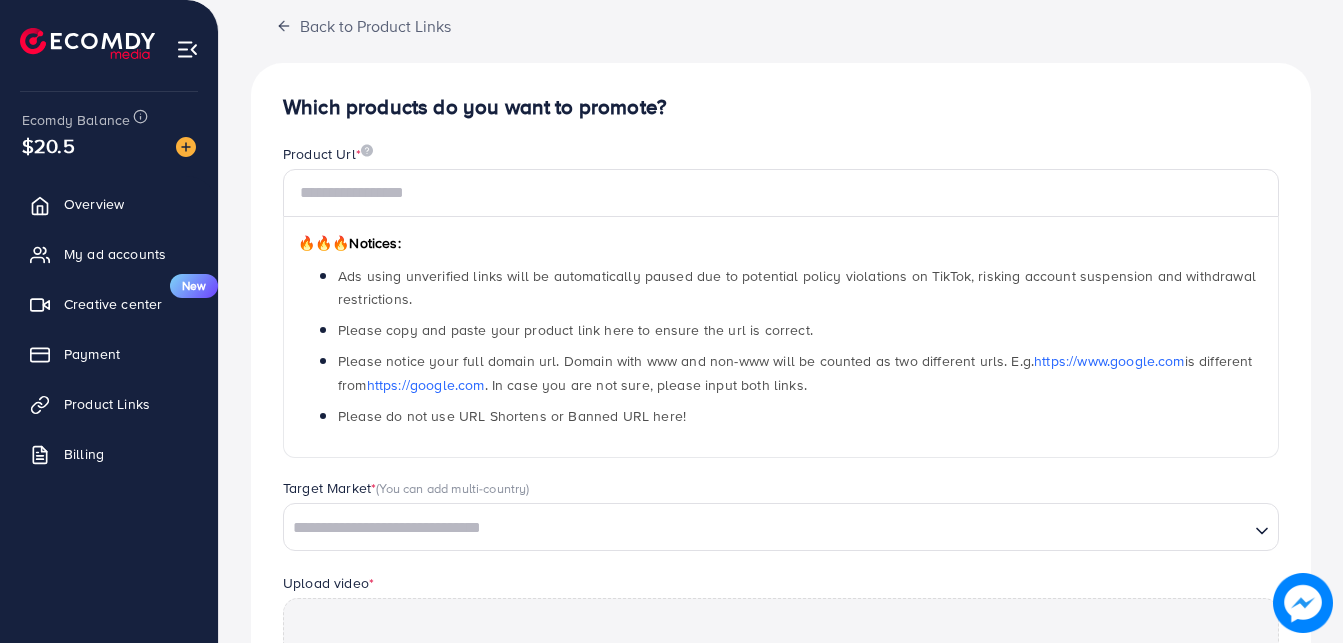 scroll, scrollTop: 306, scrollLeft: 0, axis: vertical 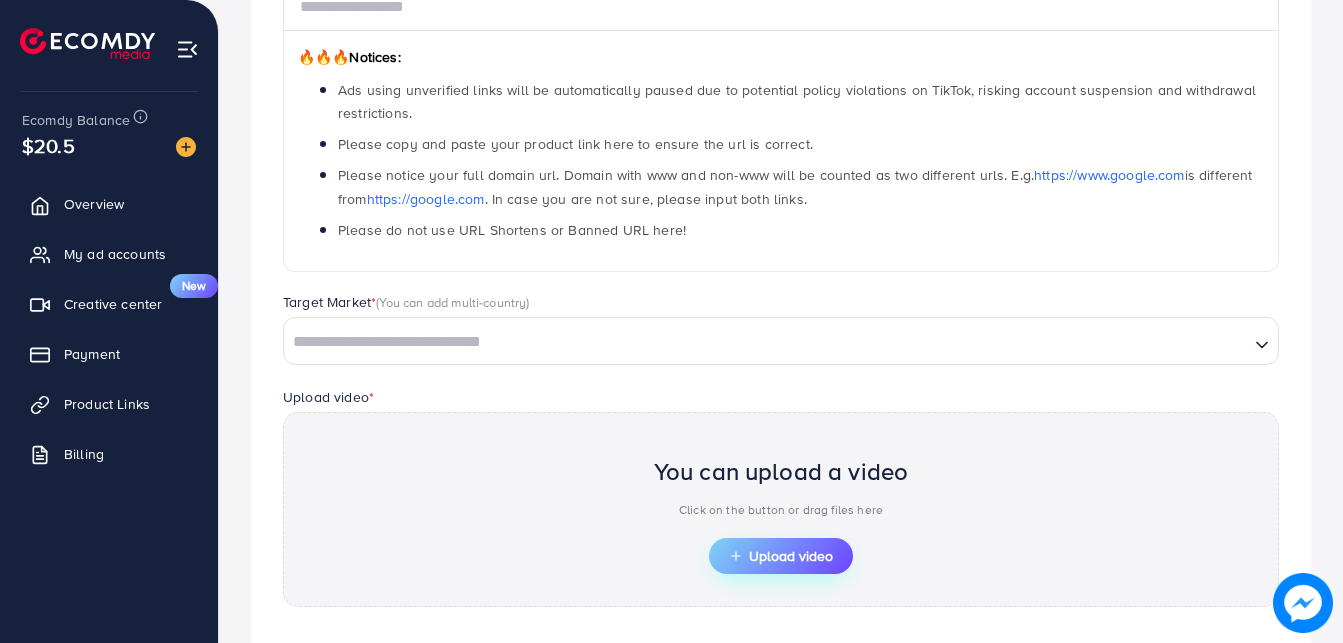 click on "Upload video" at bounding box center [781, 556] 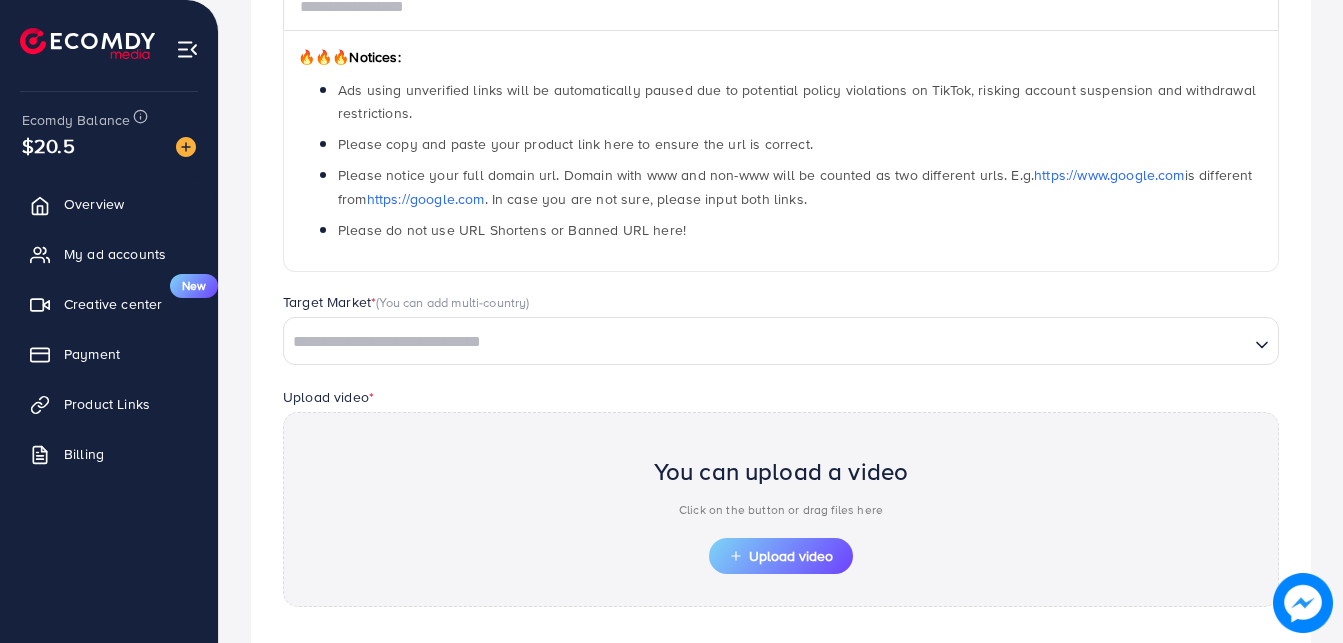 scroll, scrollTop: 291, scrollLeft: 0, axis: vertical 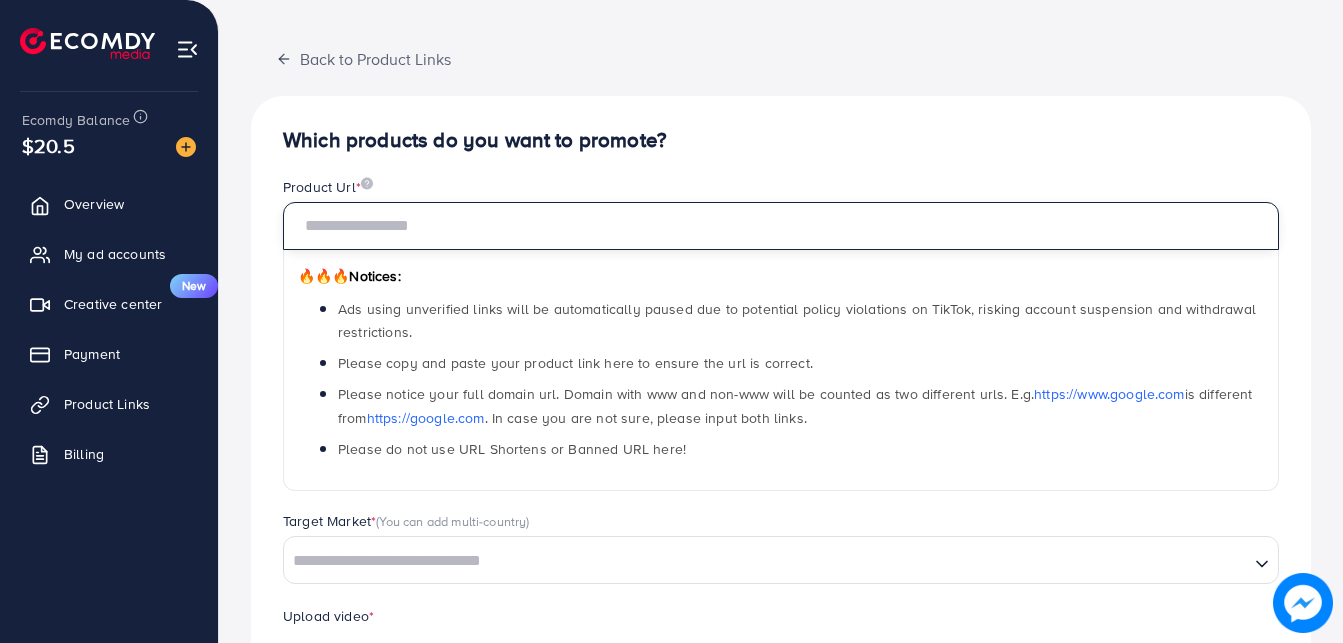 click at bounding box center [781, 226] 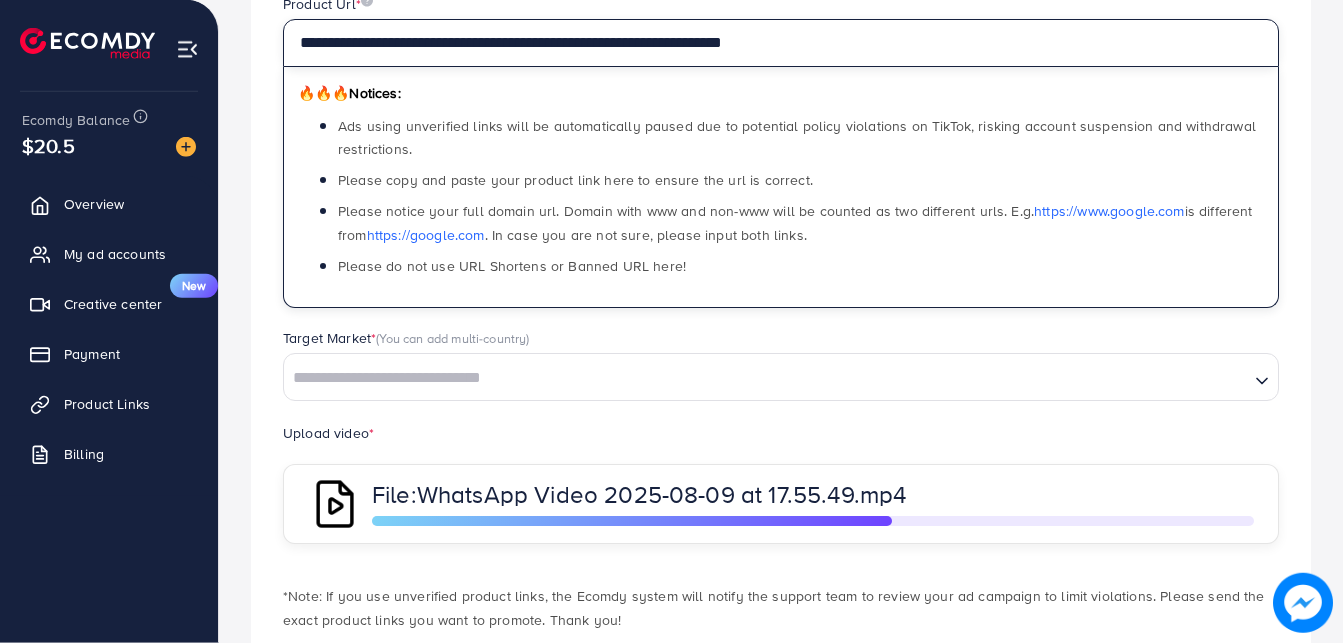 scroll, scrollTop: 387, scrollLeft: 0, axis: vertical 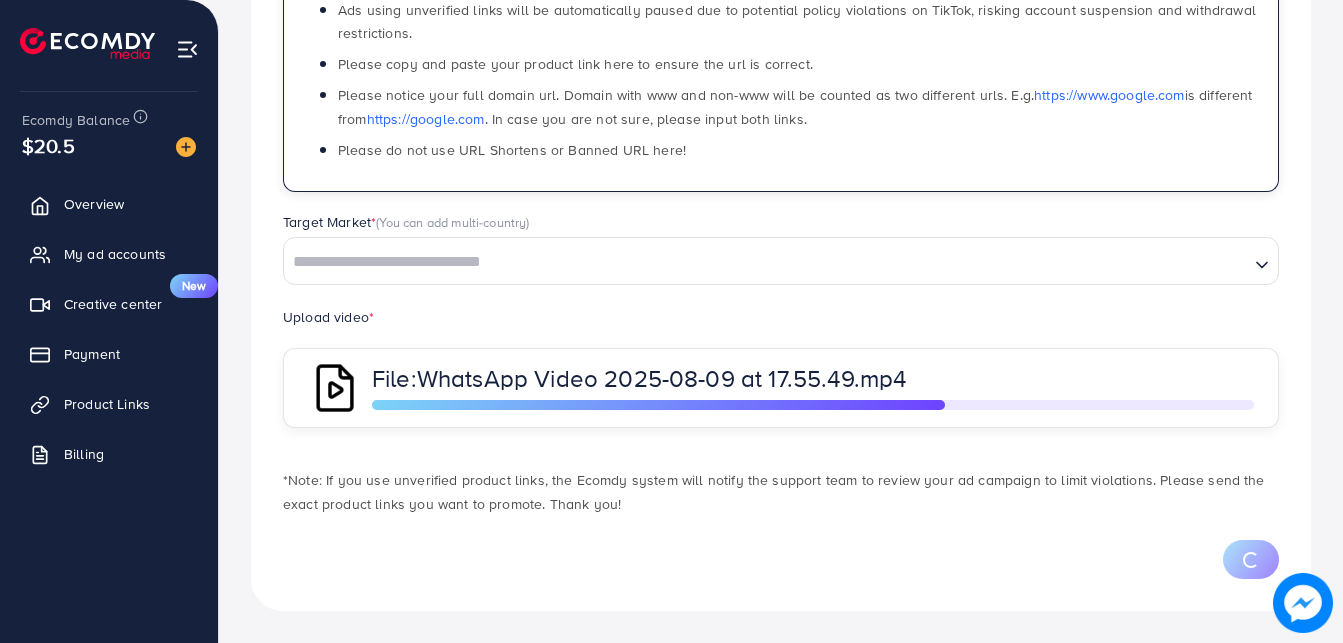type on "**********" 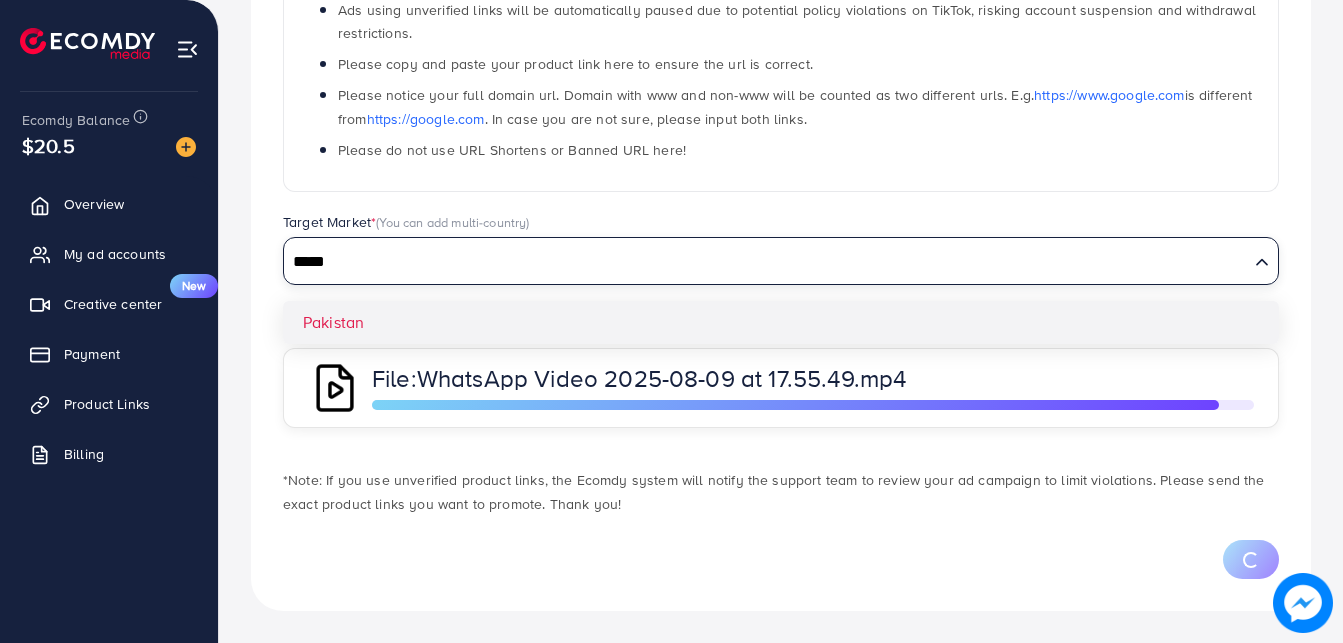 type on "*****" 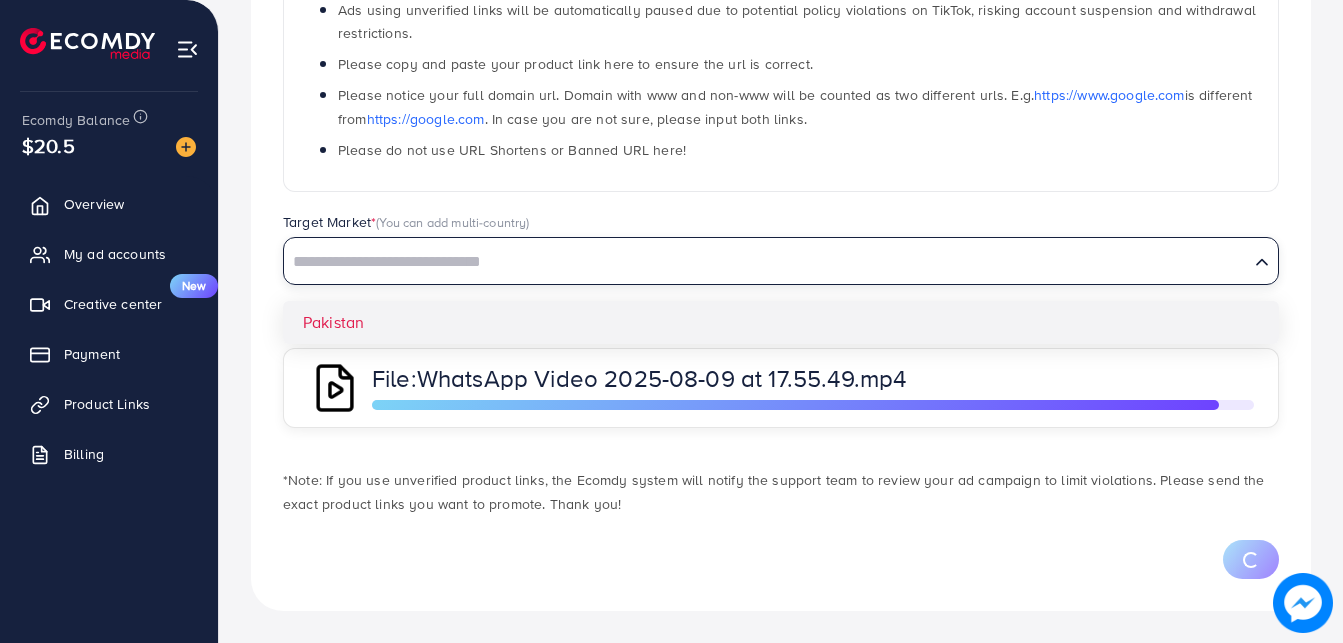click on "**********" at bounding box center (781, 204) 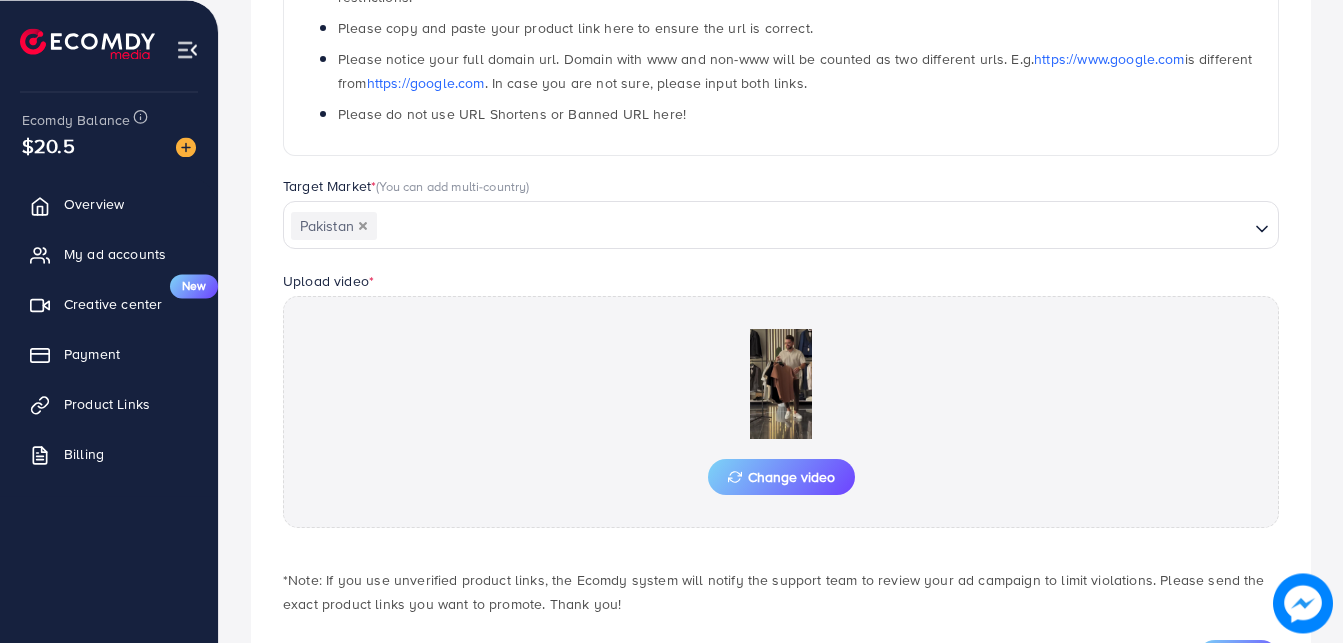 scroll, scrollTop: 489, scrollLeft: 0, axis: vertical 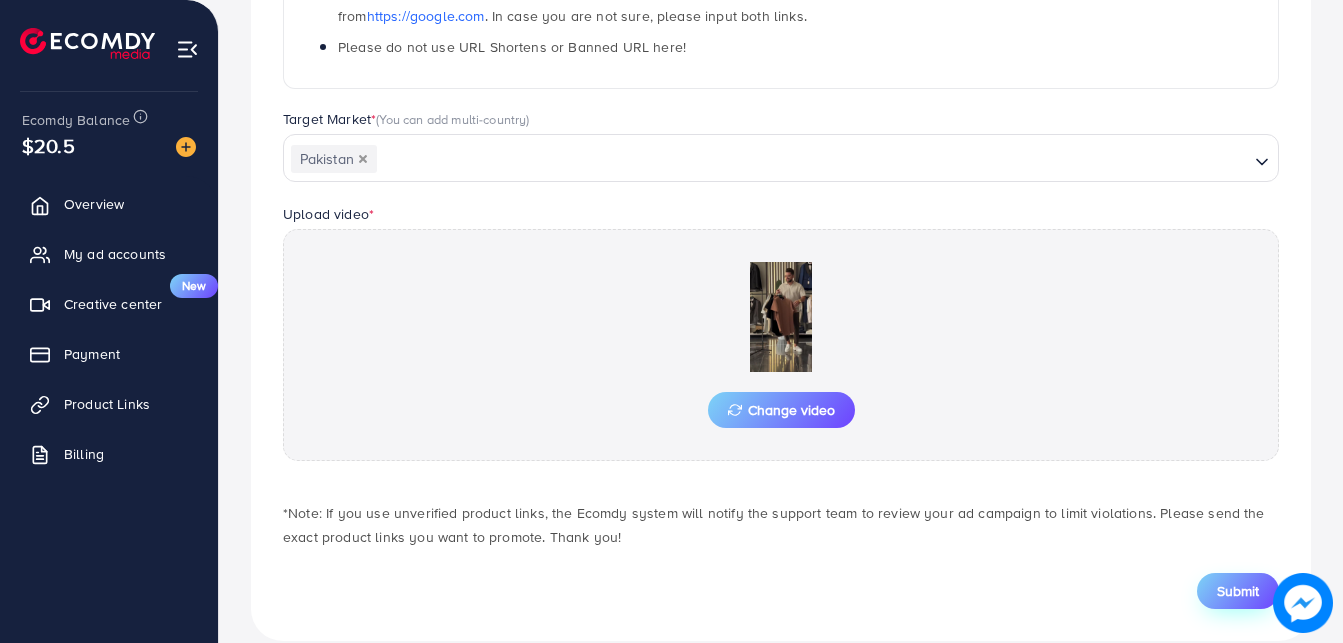 click on "Submit" at bounding box center [1238, 591] 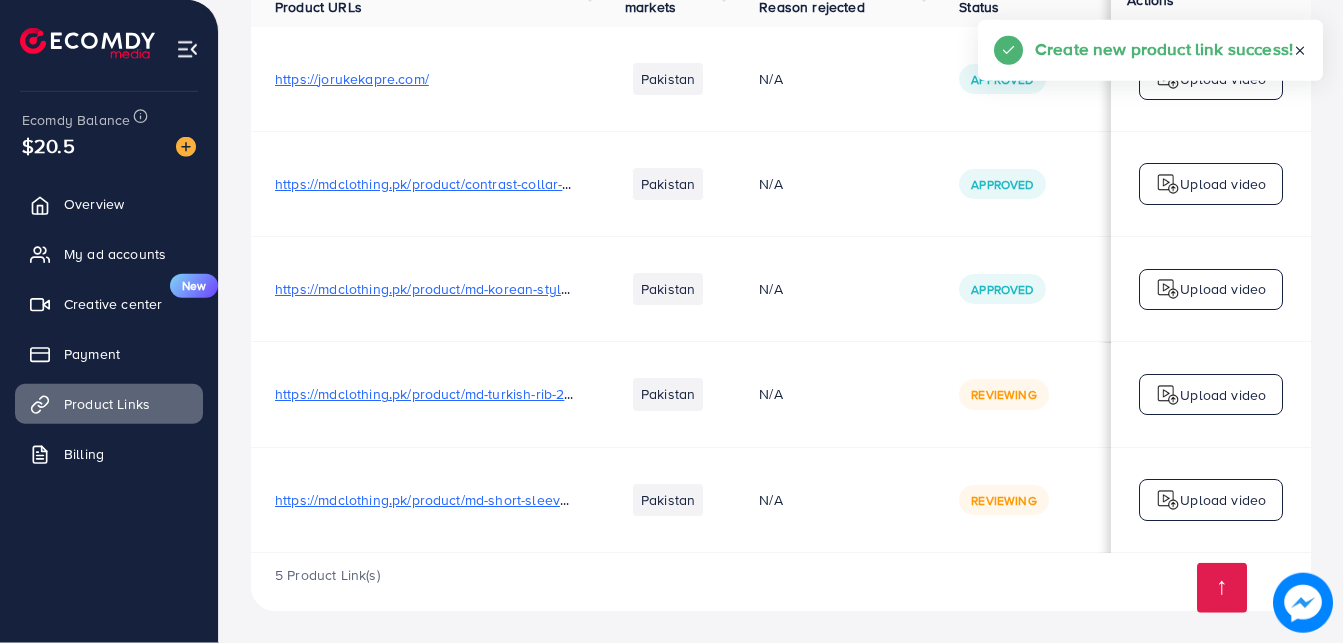 scroll, scrollTop: 265, scrollLeft: 0, axis: vertical 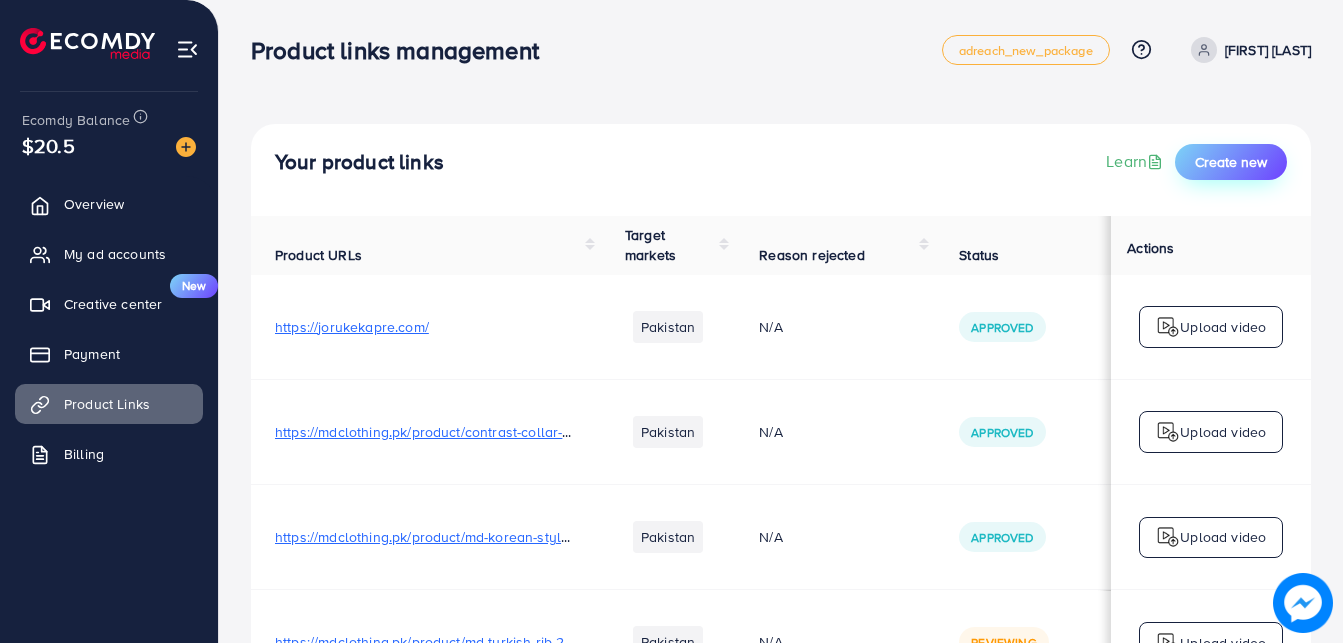 click on "Create new" at bounding box center (1231, 162) 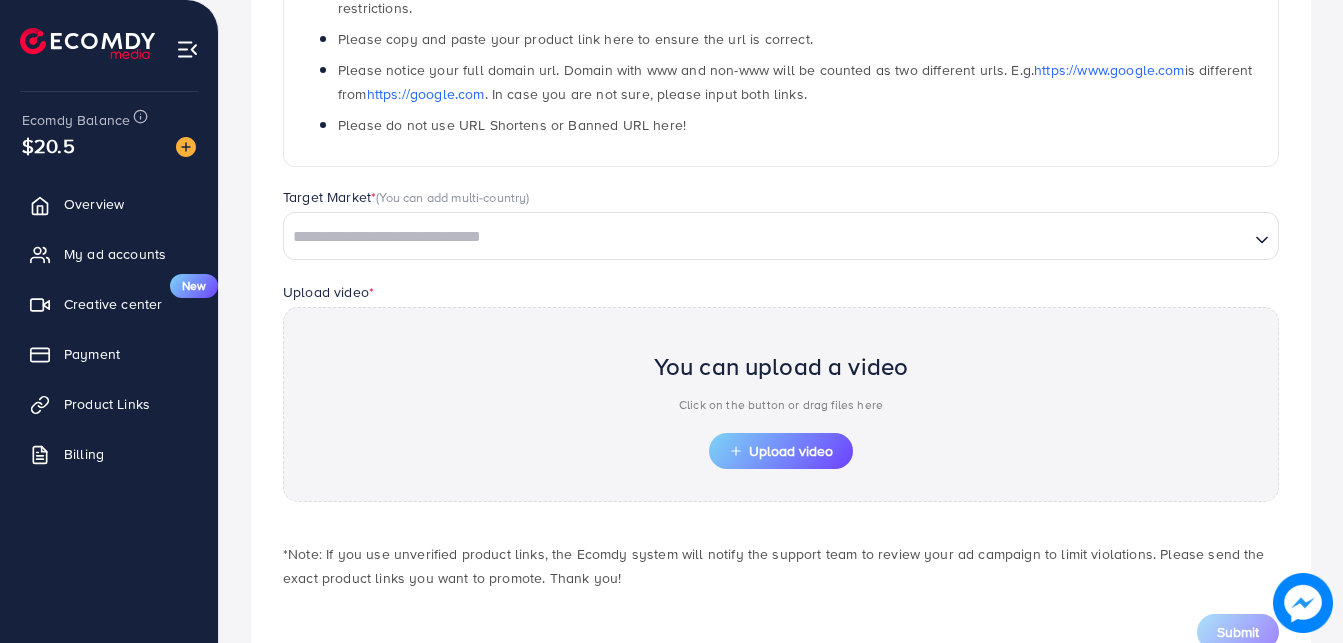 scroll, scrollTop: 483, scrollLeft: 0, axis: vertical 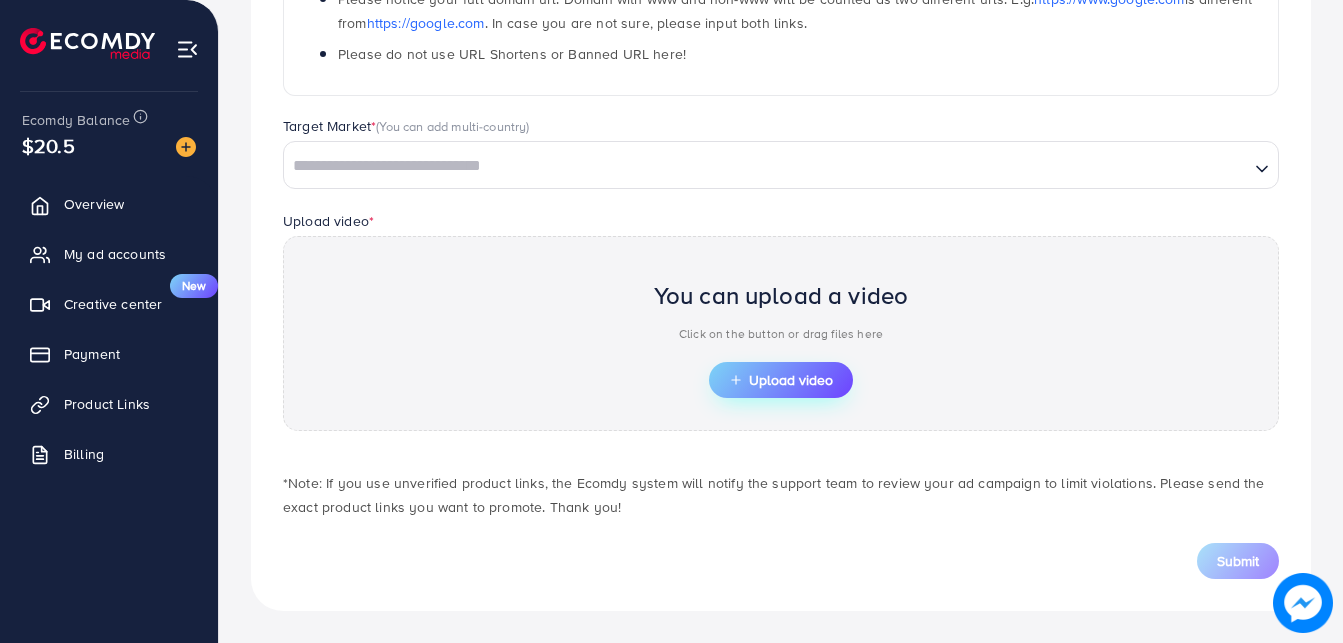 click on "Upload video" at bounding box center (781, 380) 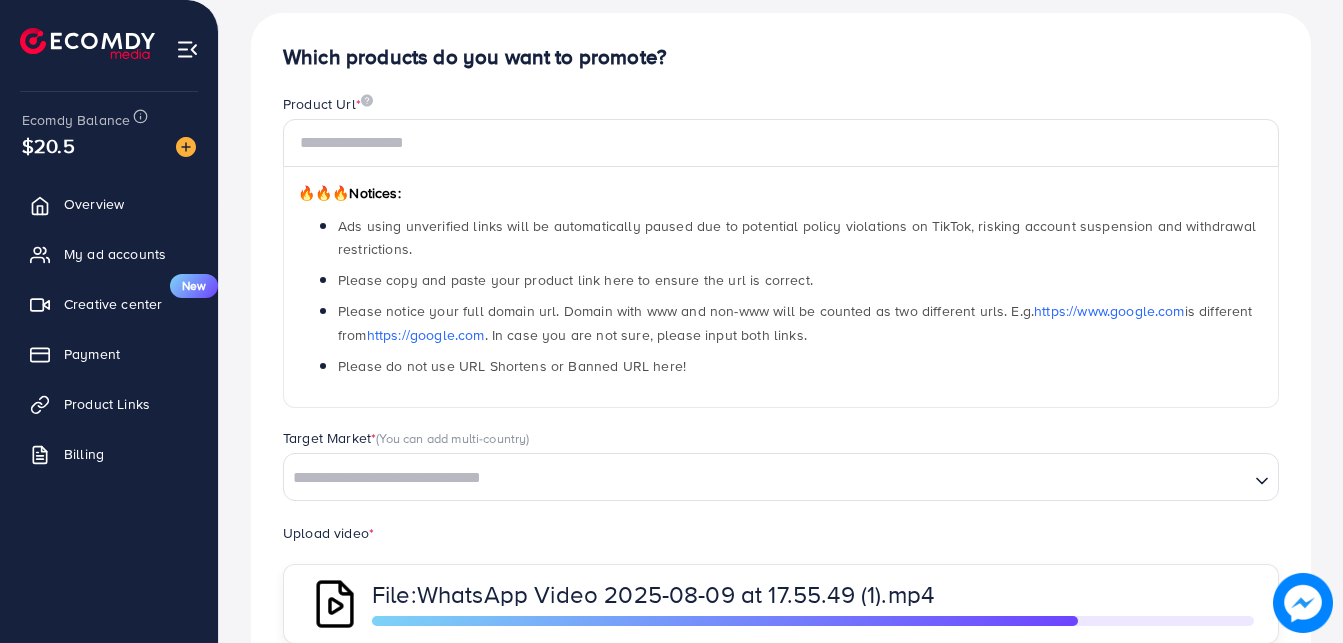 scroll, scrollTop: 87, scrollLeft: 0, axis: vertical 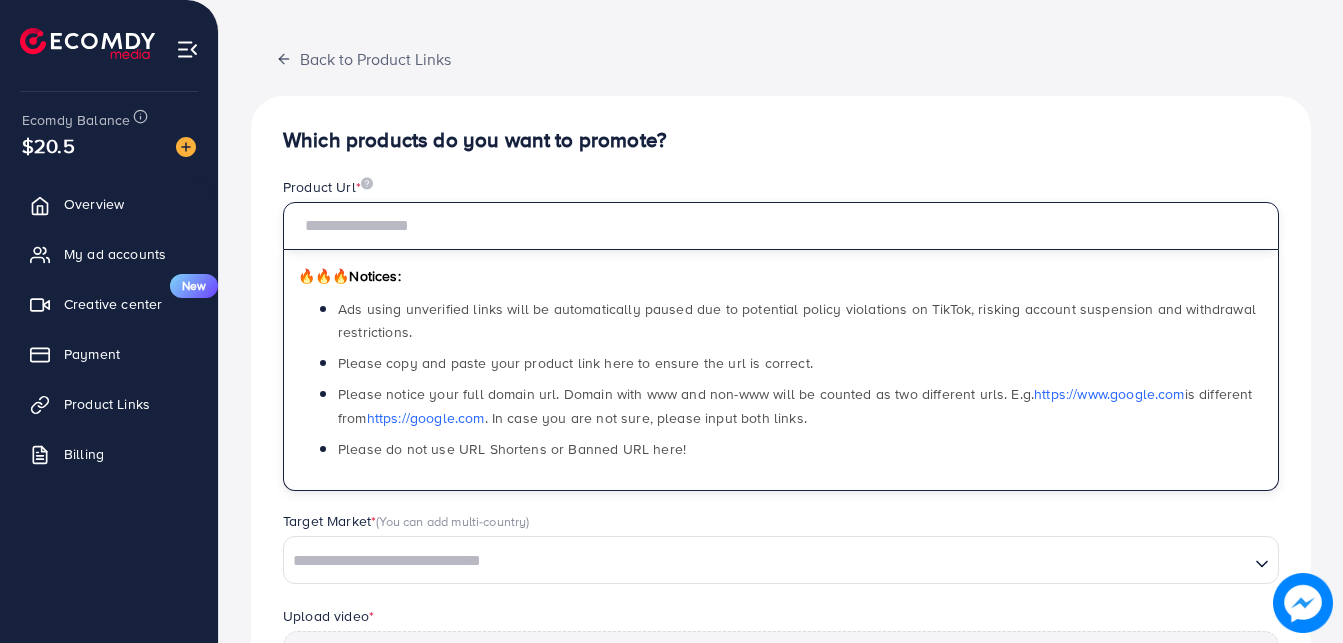 click at bounding box center [781, 226] 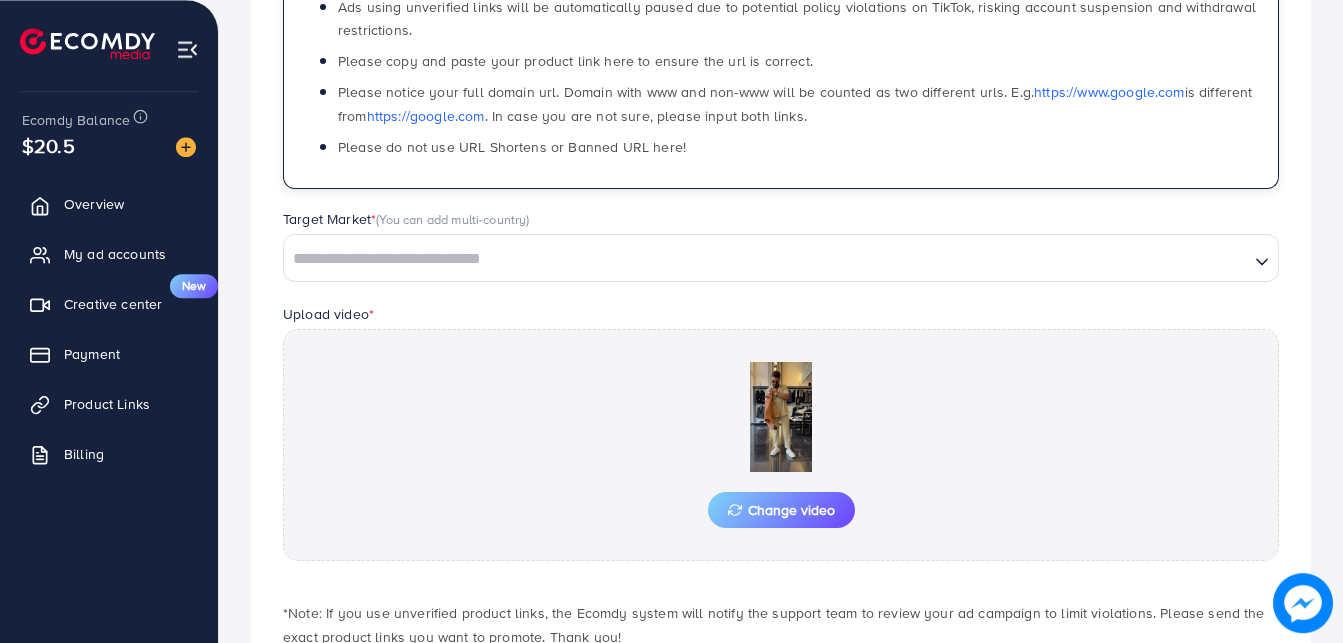 scroll, scrollTop: 393, scrollLeft: 0, axis: vertical 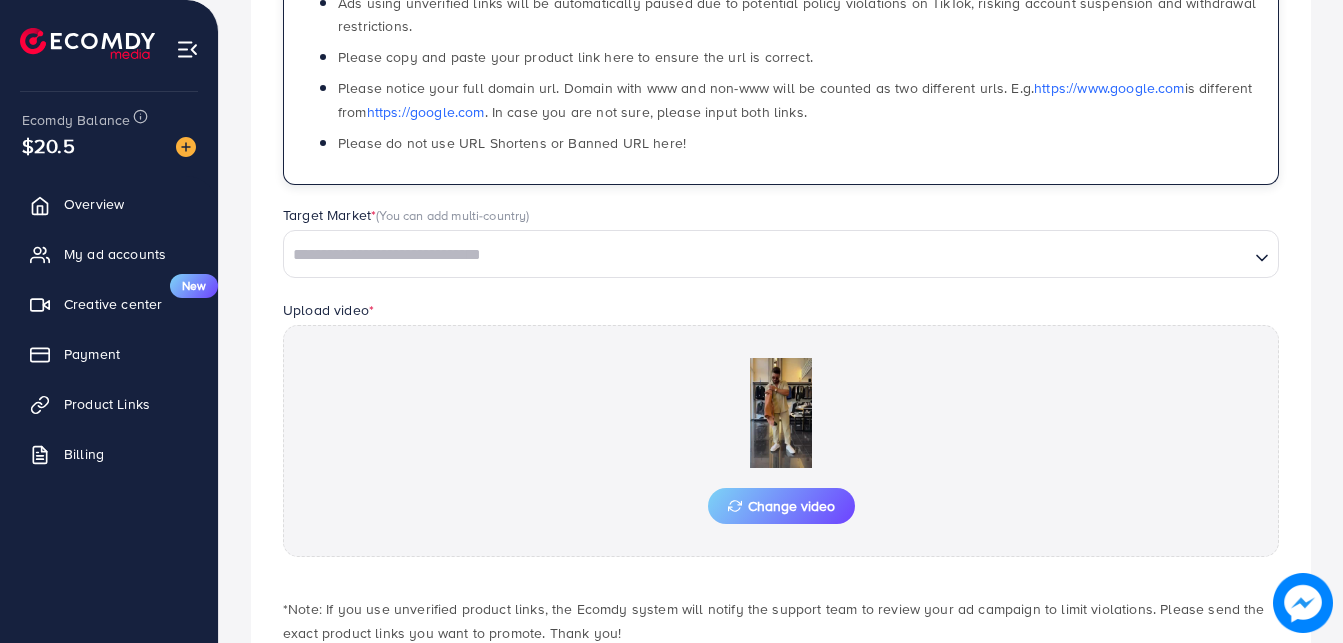 type on "**********" 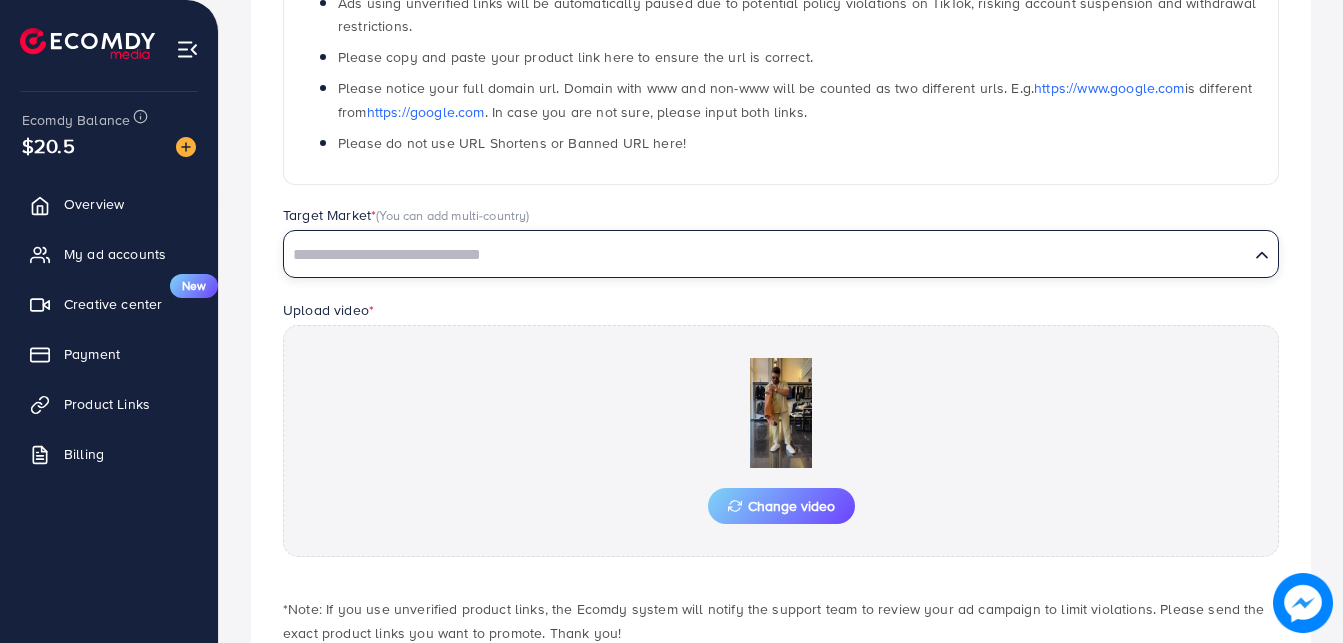 click at bounding box center [766, 253] 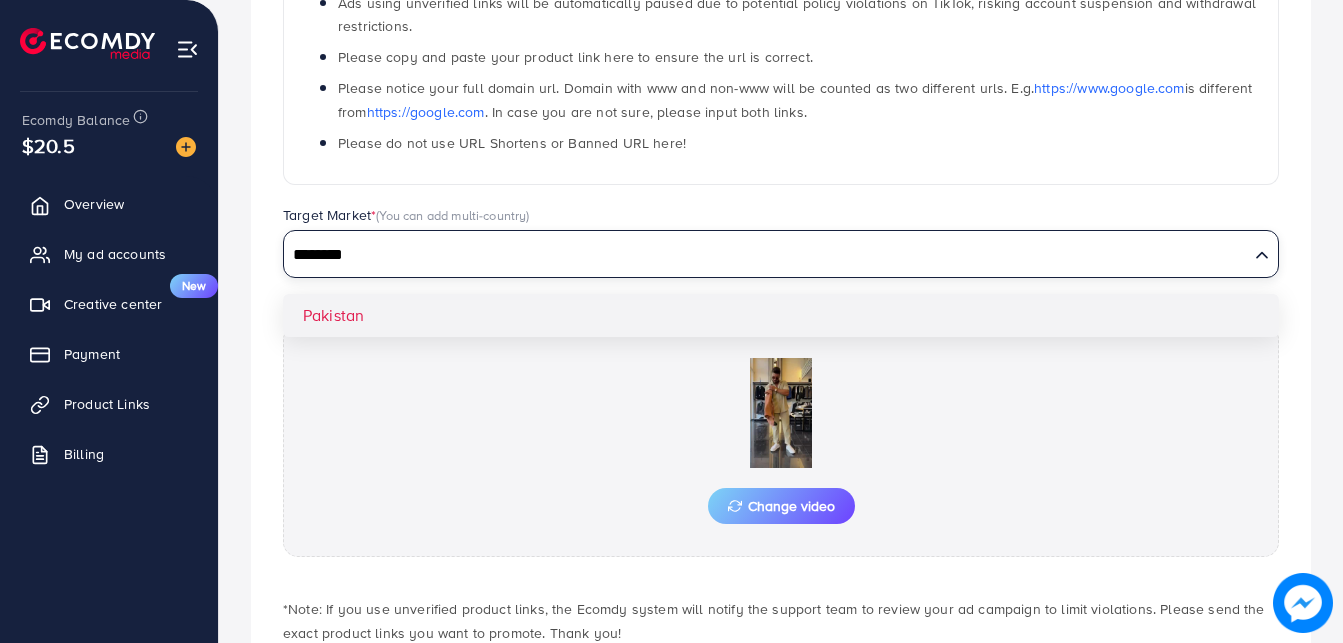 type on "********" 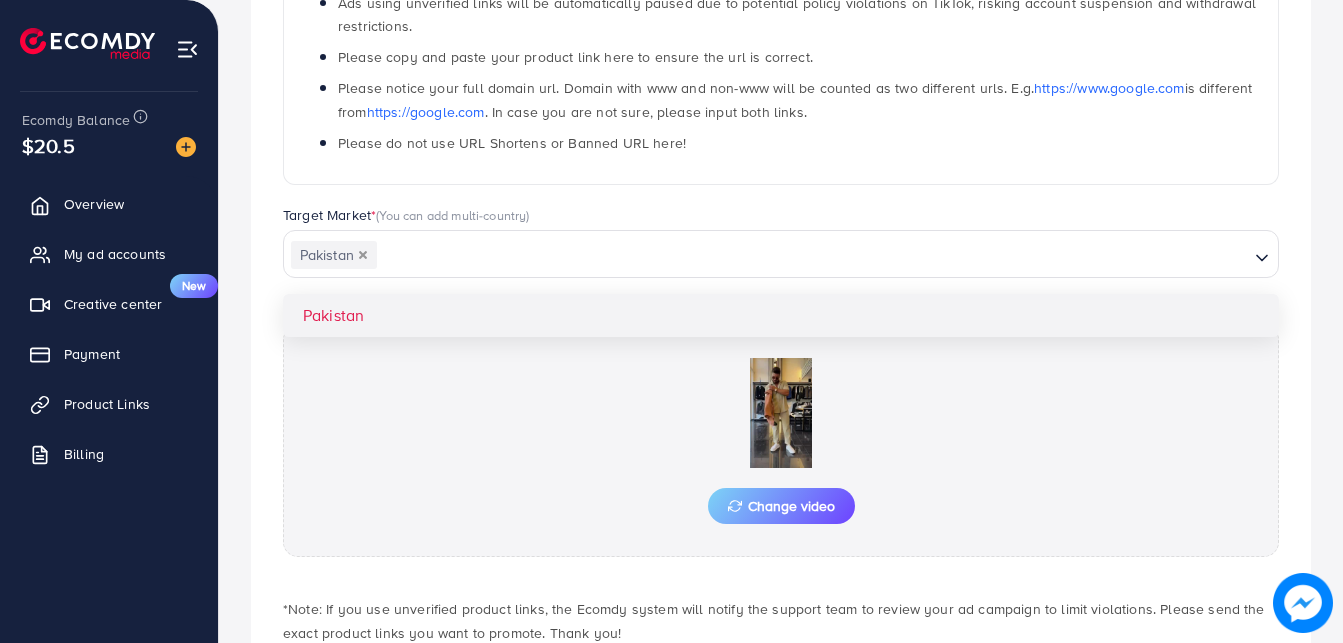 click on "**********" at bounding box center (781, 263) 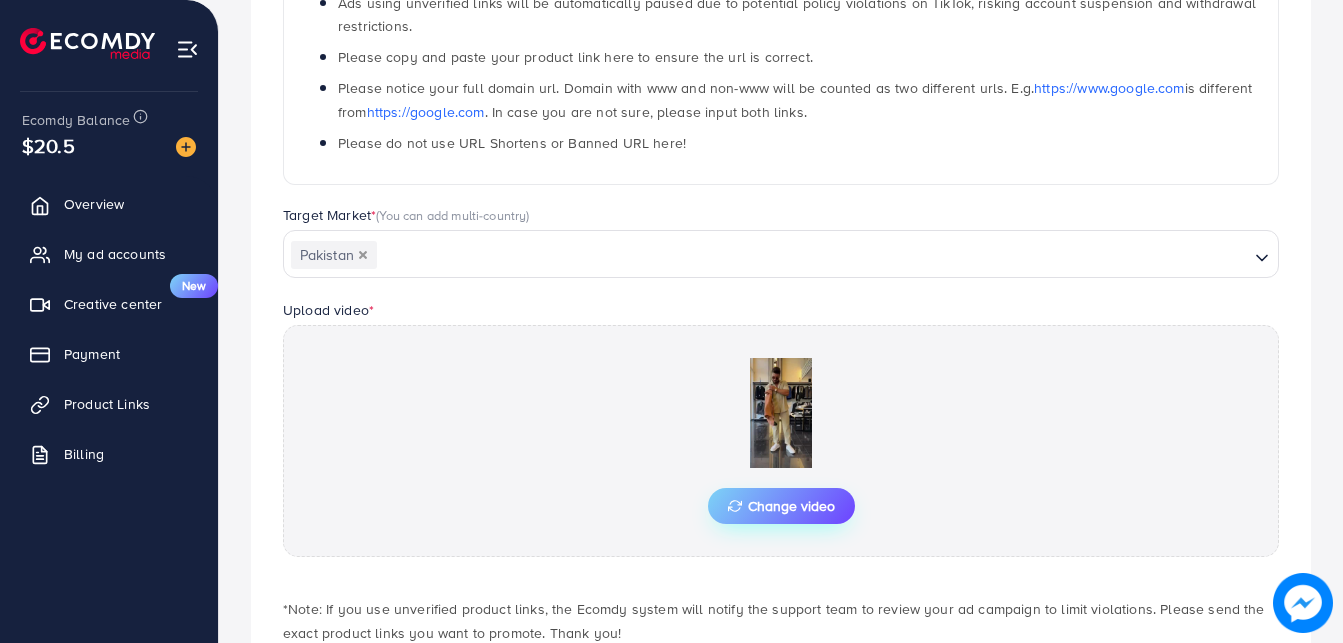 click on "Change video" at bounding box center (781, 506) 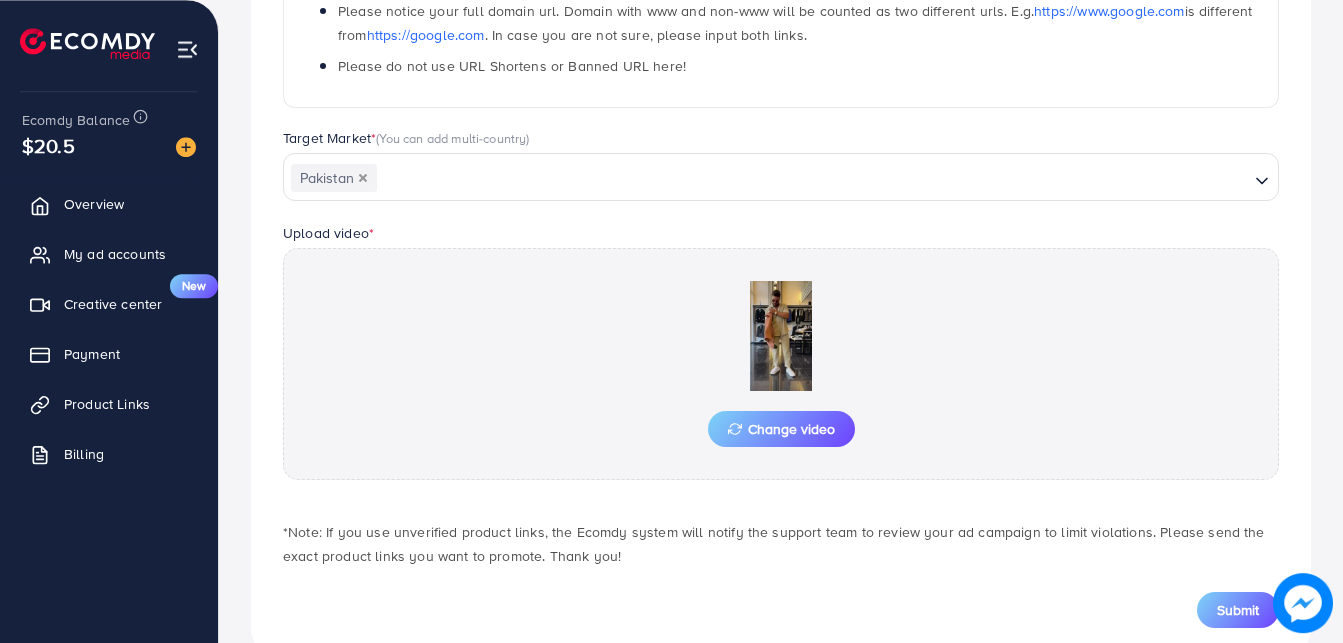 scroll, scrollTop: 520, scrollLeft: 0, axis: vertical 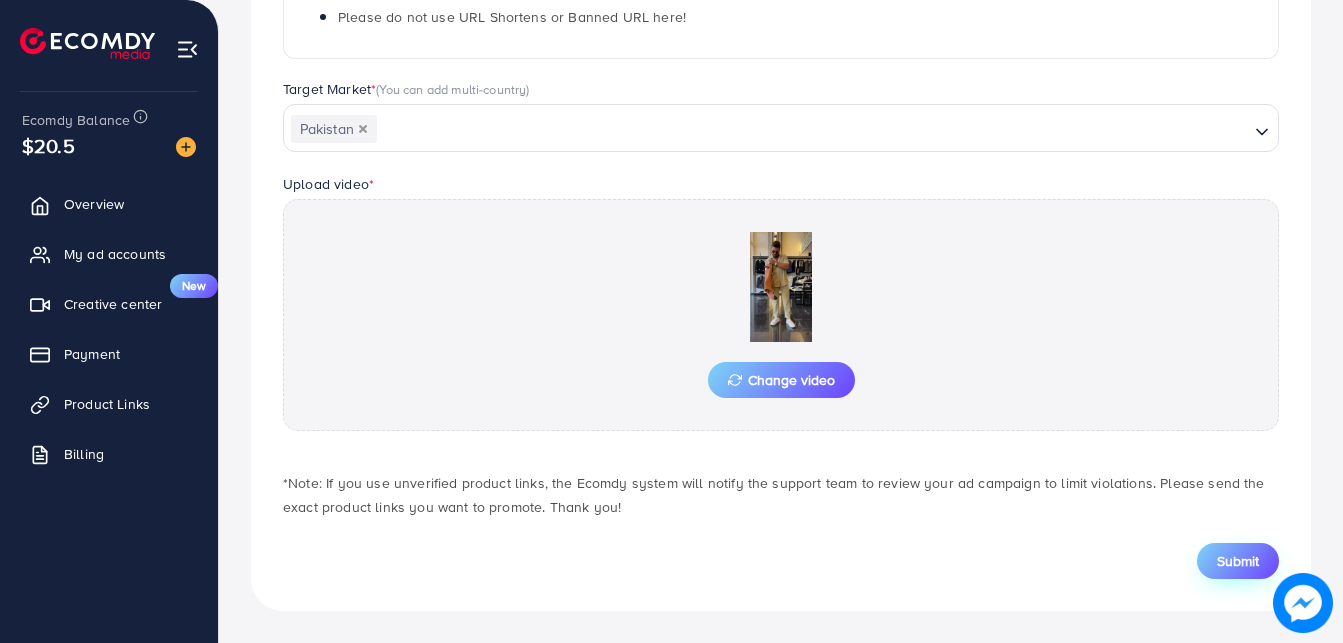 click on "Submit" at bounding box center [1238, 561] 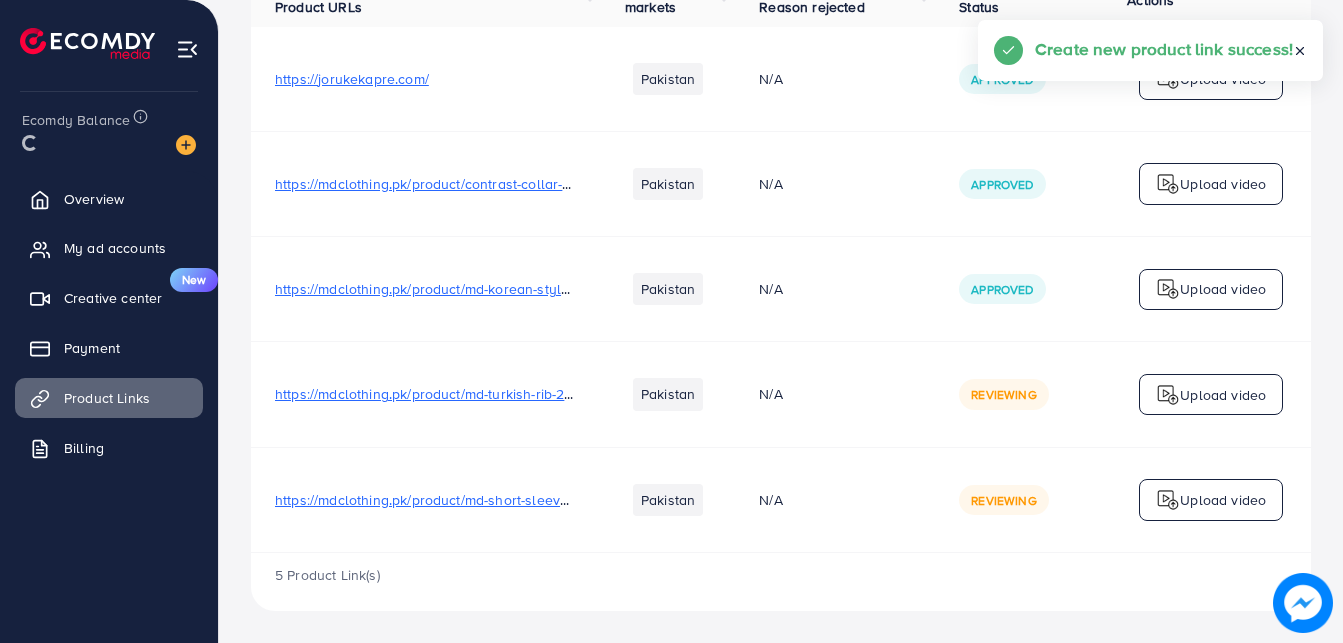 scroll, scrollTop: 0, scrollLeft: 0, axis: both 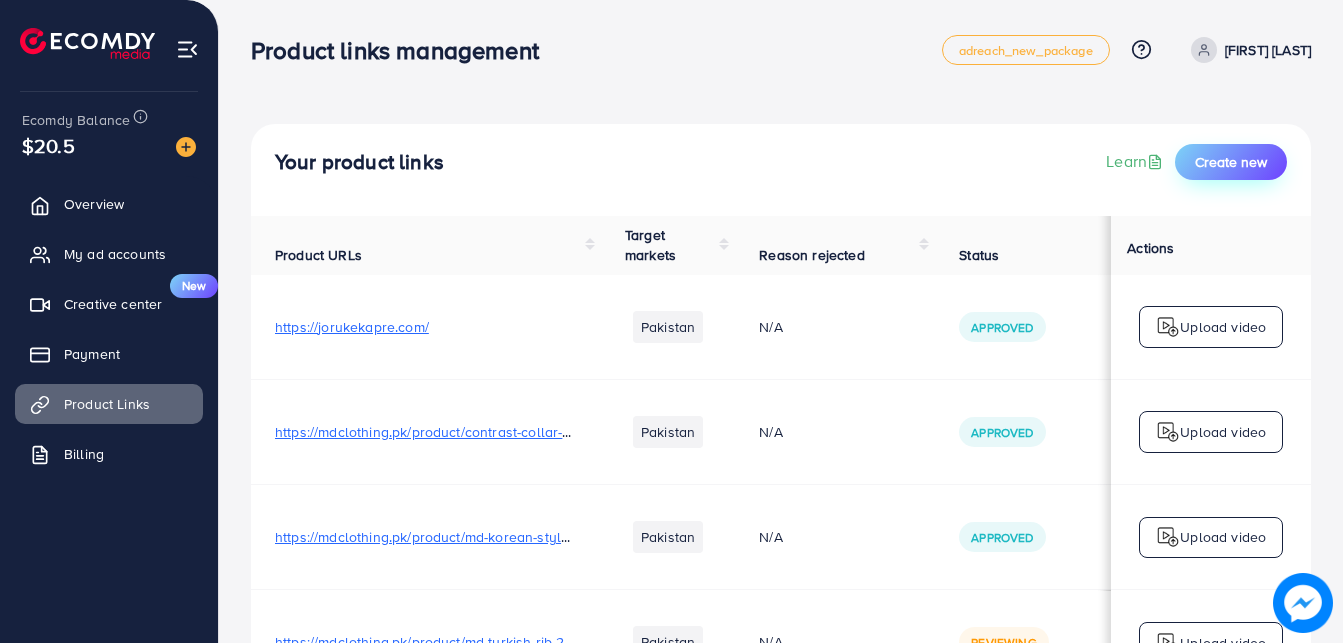 click on "Create new" at bounding box center (1231, 162) 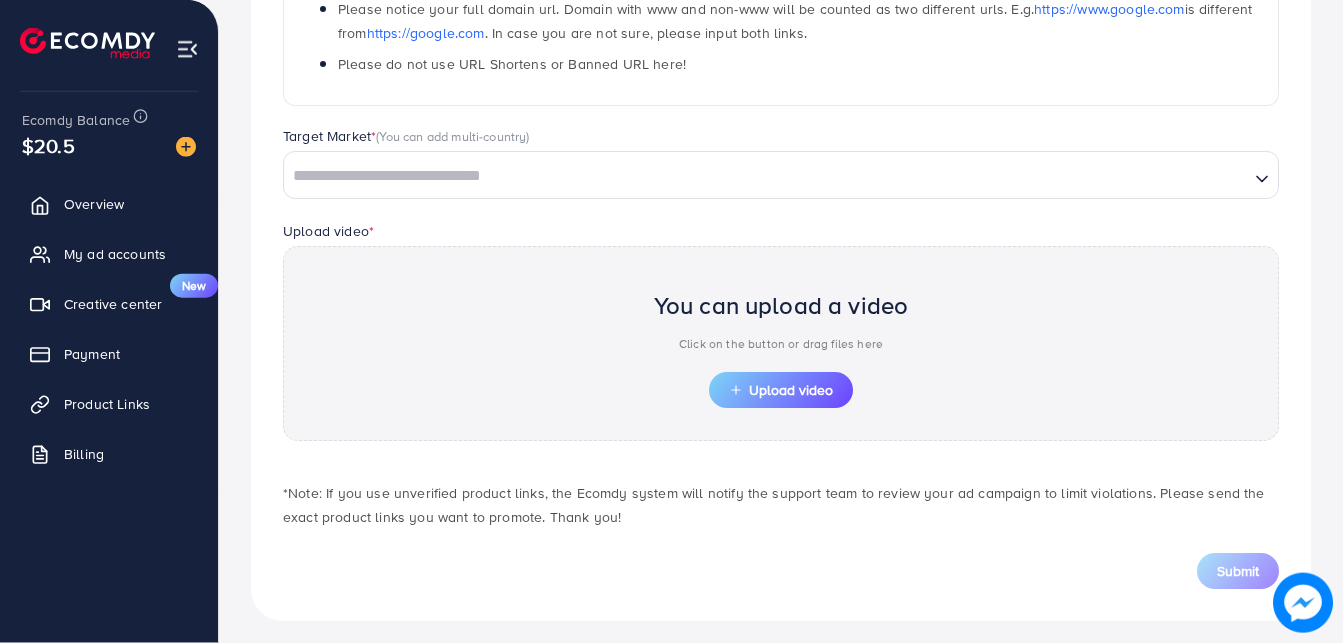 scroll, scrollTop: 483, scrollLeft: 0, axis: vertical 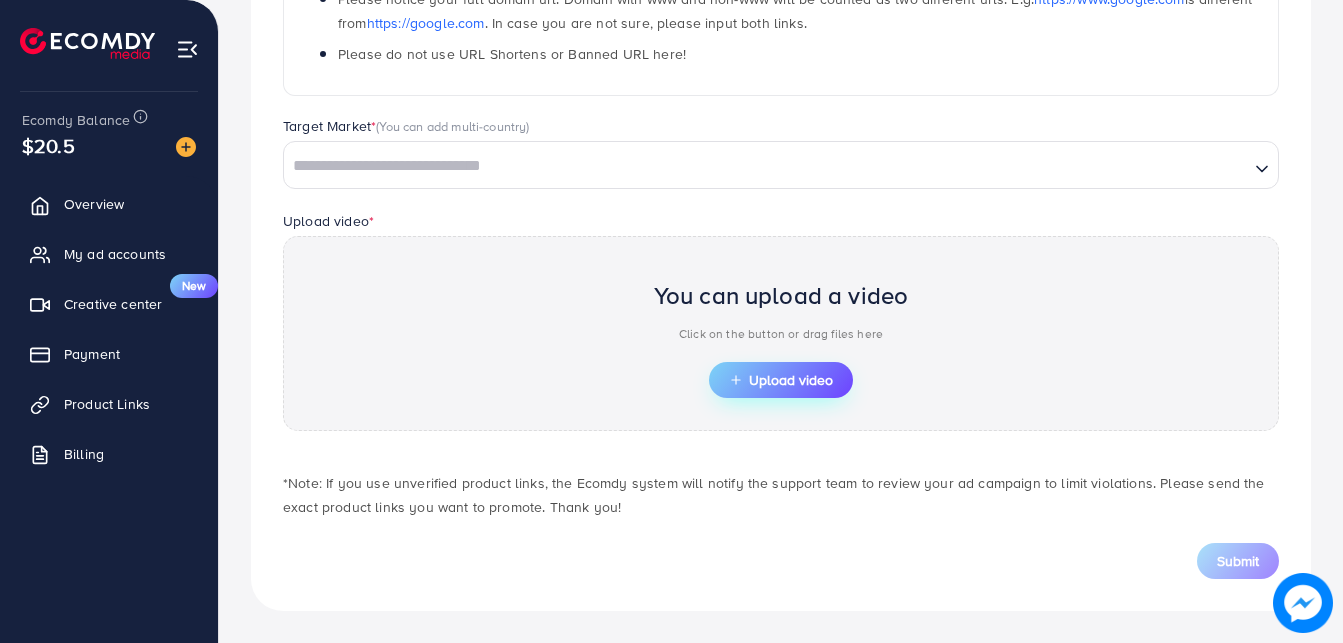 click on "Upload video" at bounding box center (781, 380) 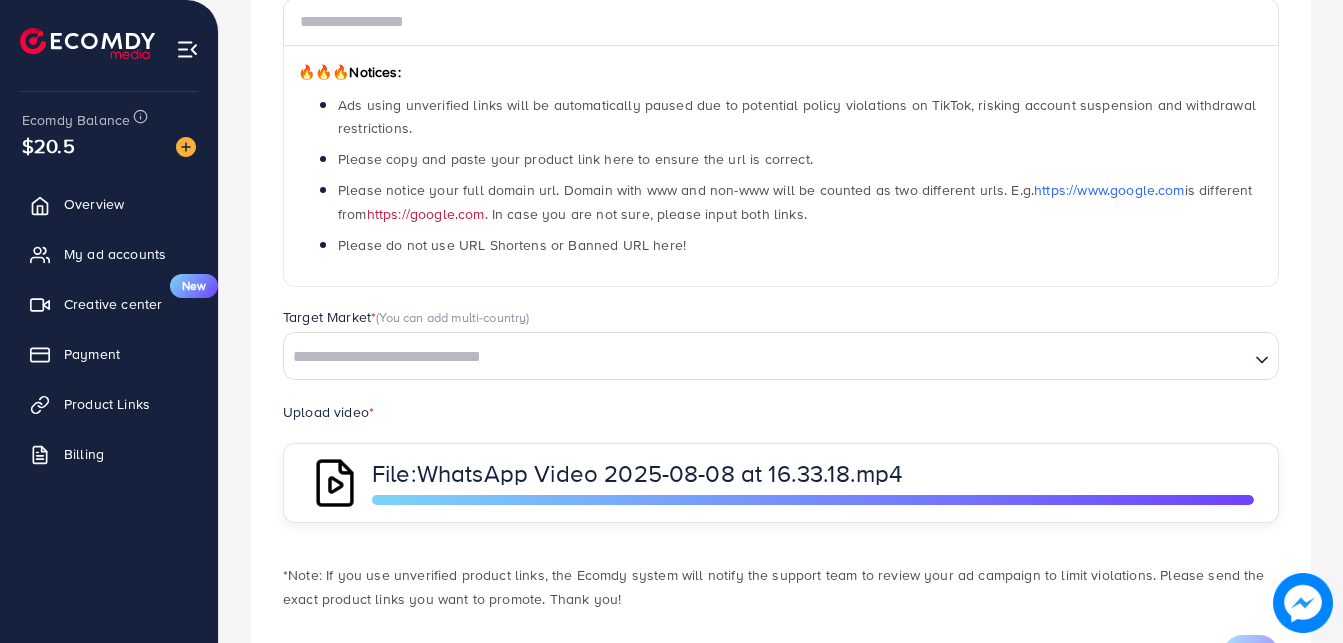 scroll, scrollTop: 189, scrollLeft: 0, axis: vertical 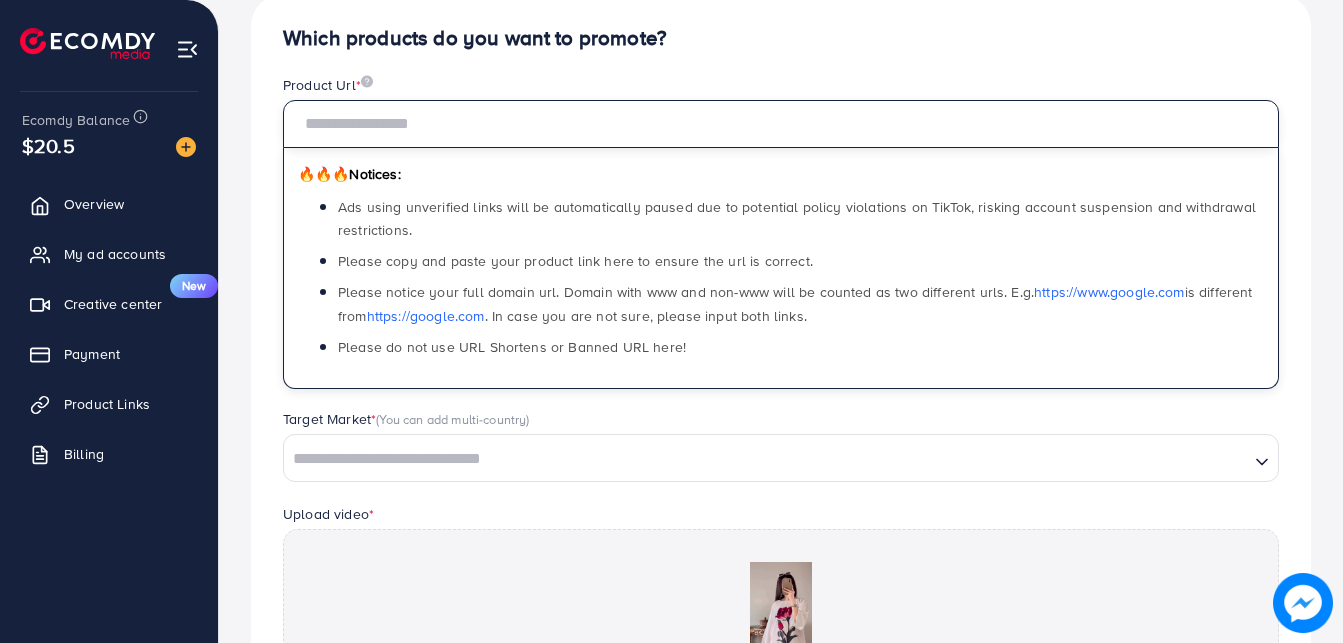 click at bounding box center [781, 124] 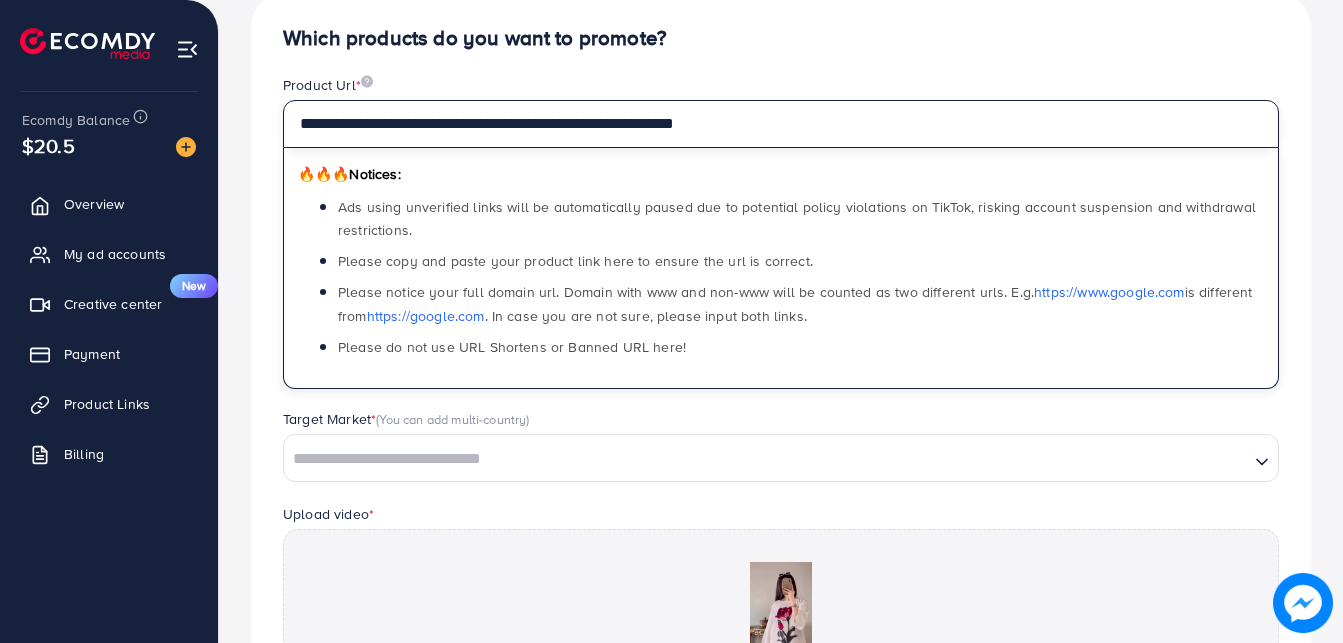 type on "**********" 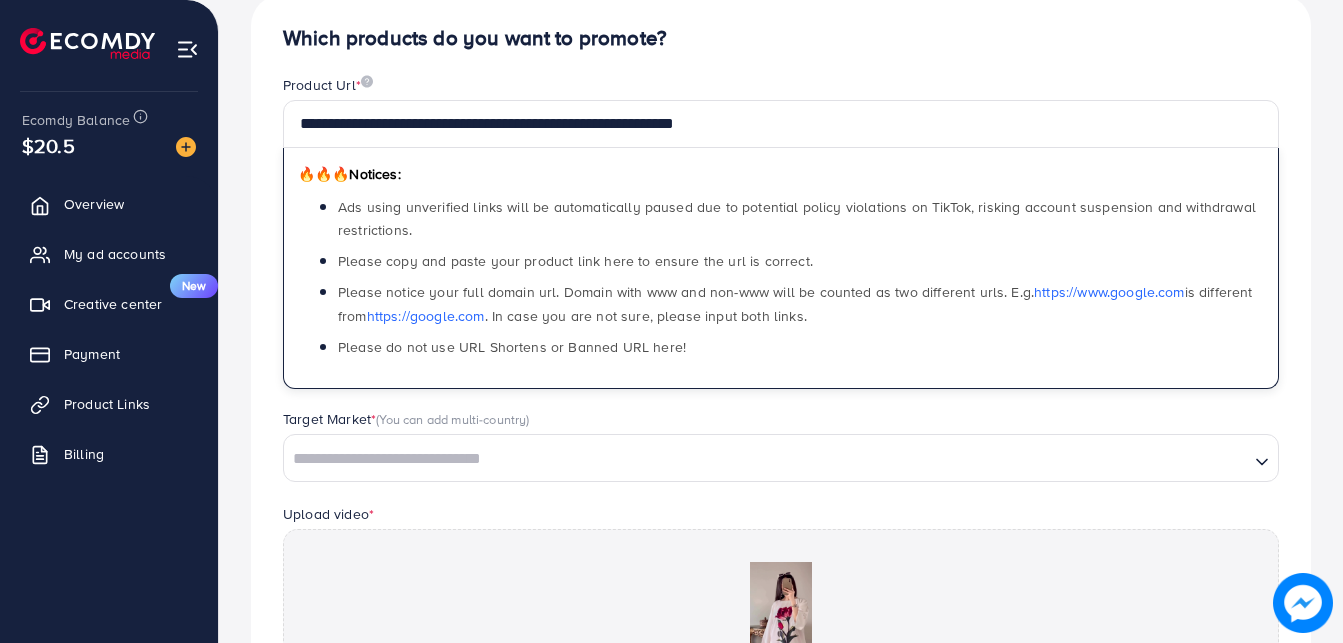 click at bounding box center (766, 459) 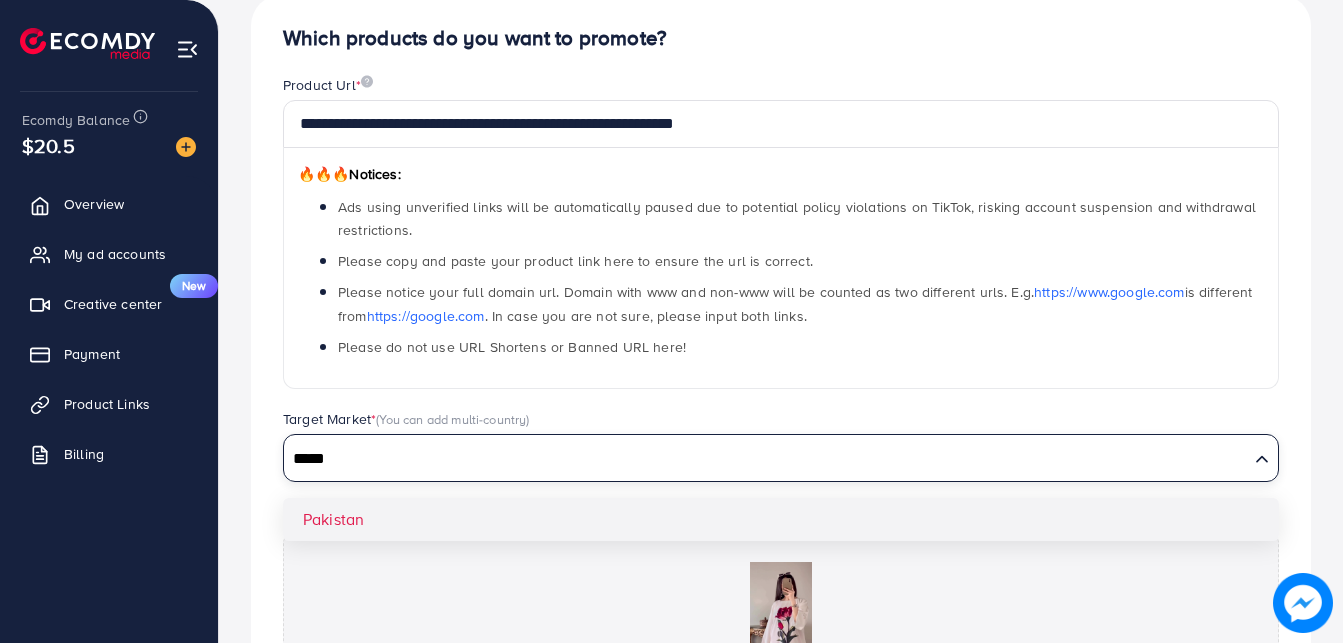 type on "*****" 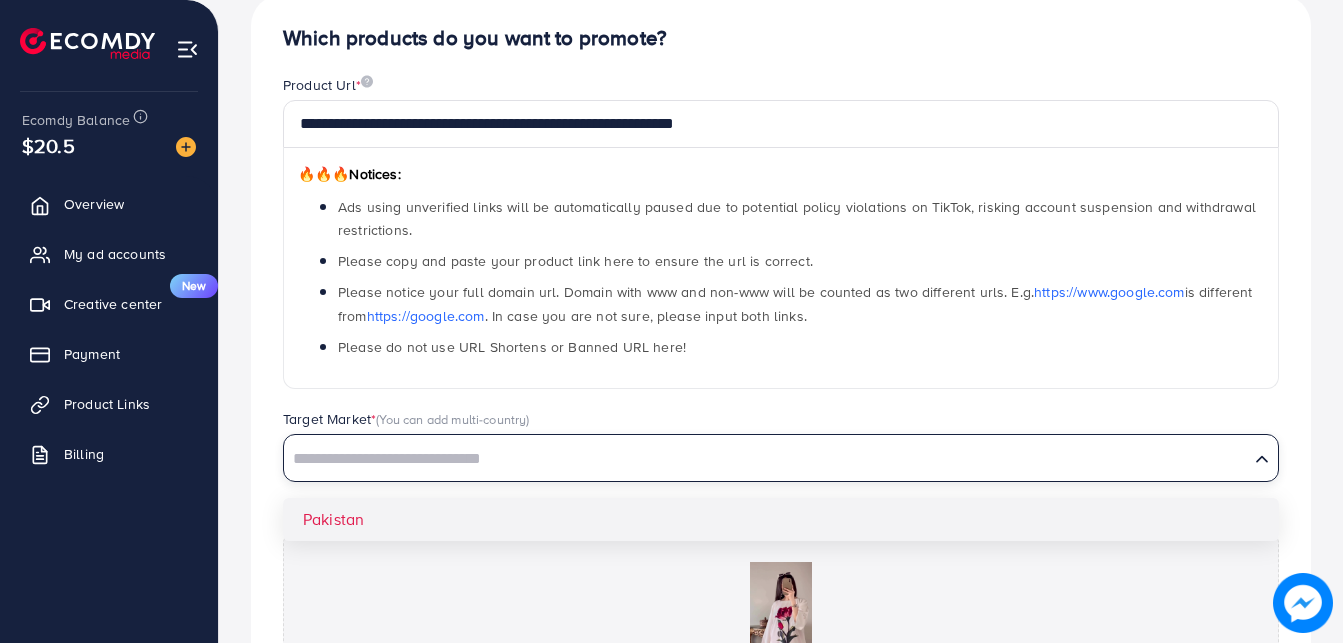 click on "**********" at bounding box center (781, 467) 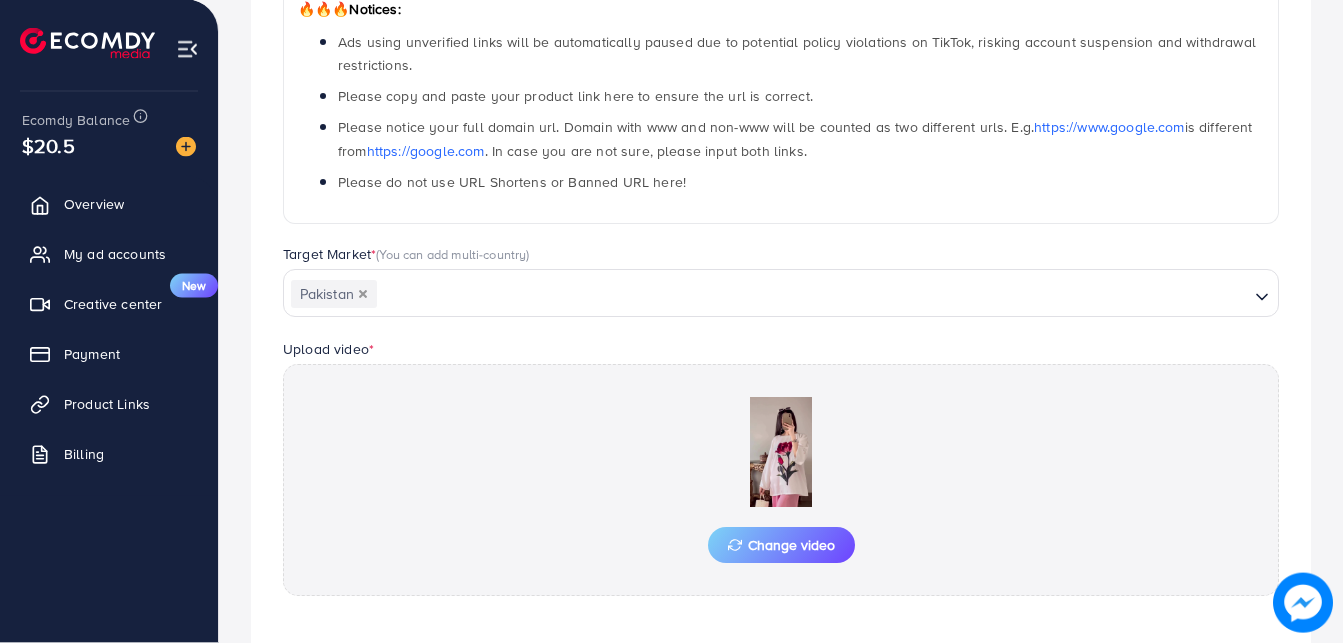 scroll, scrollTop: 520, scrollLeft: 0, axis: vertical 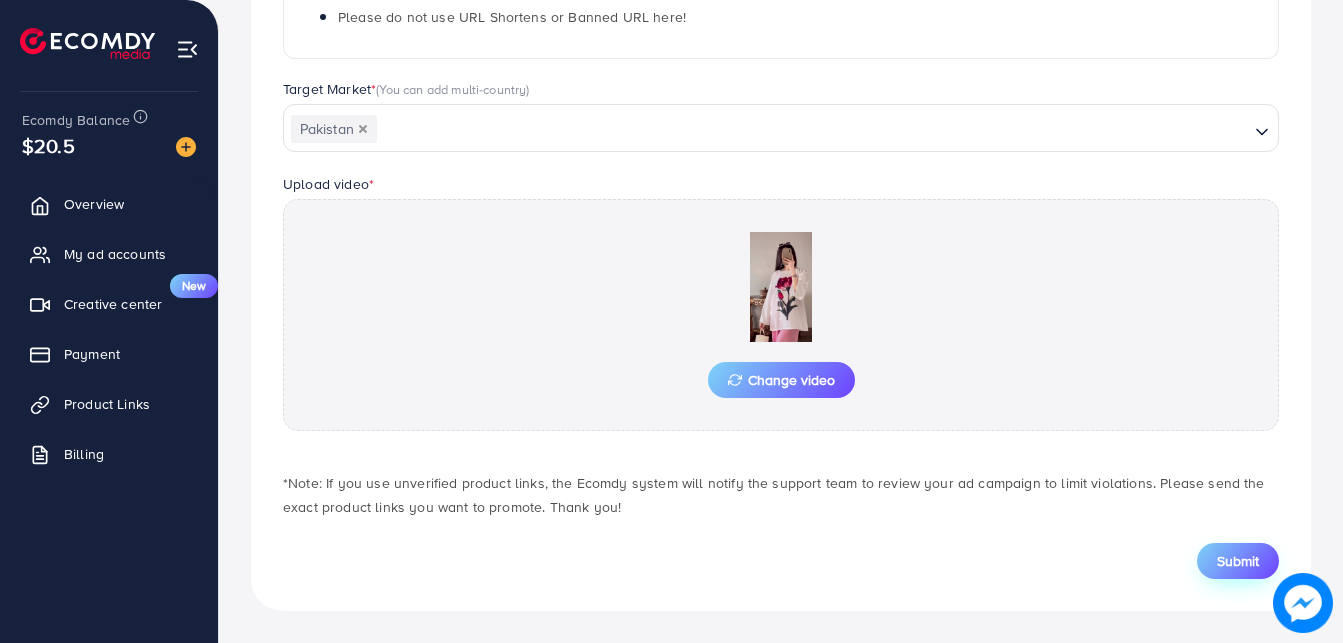 click on "Submit" at bounding box center (1238, 561) 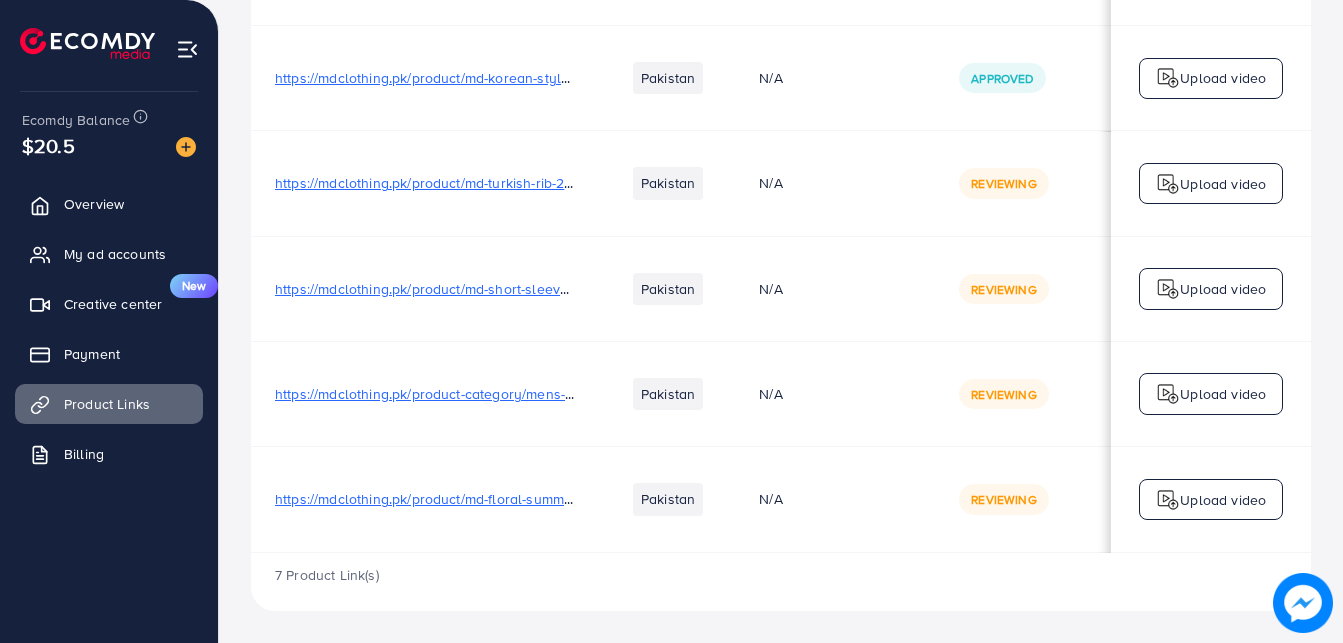 scroll, scrollTop: 0, scrollLeft: 0, axis: both 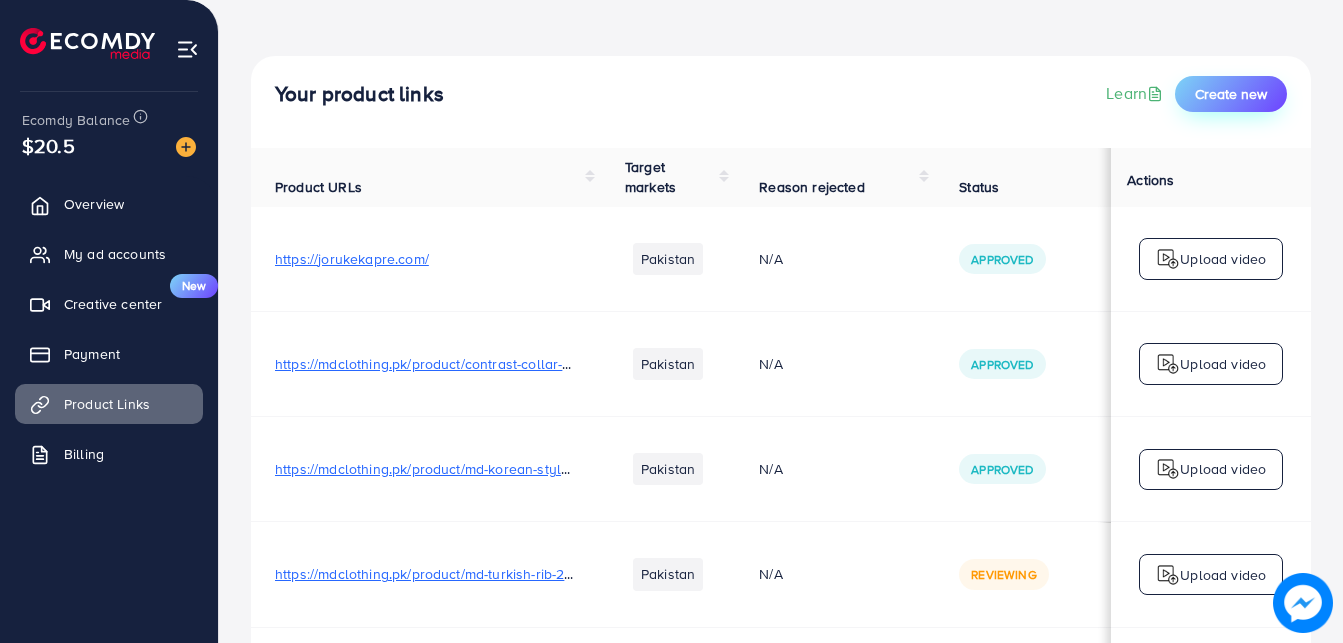 click on "Create new" at bounding box center [1231, 94] 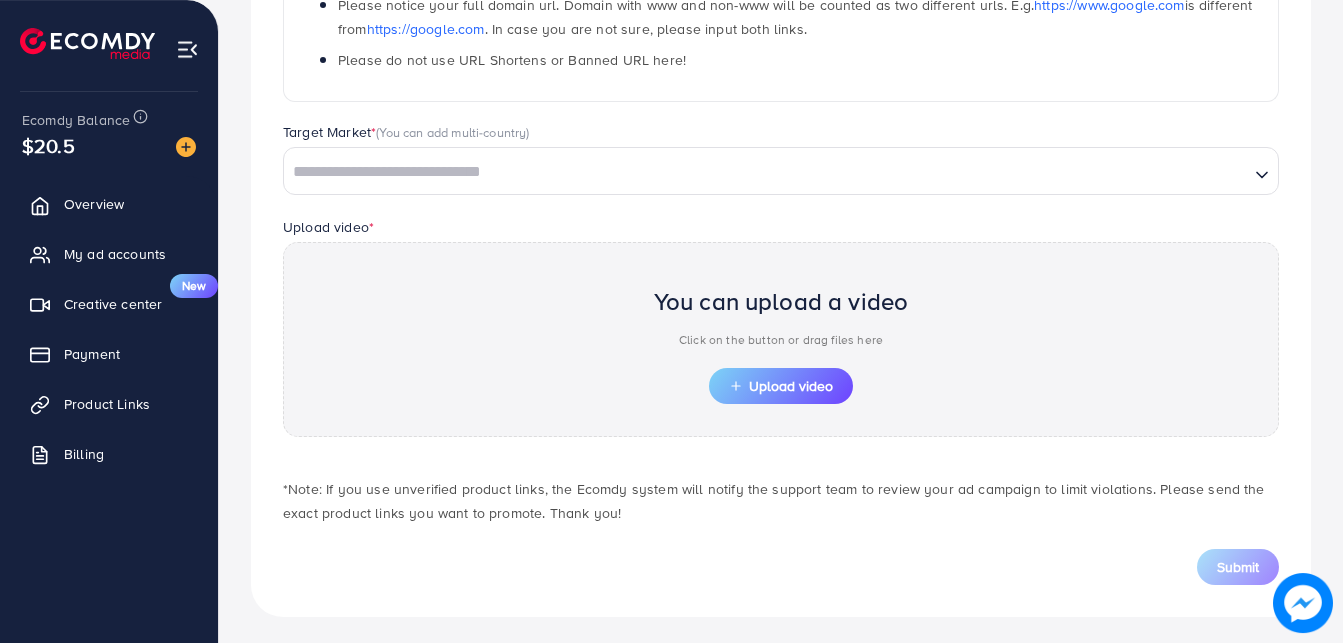 scroll, scrollTop: 483, scrollLeft: 0, axis: vertical 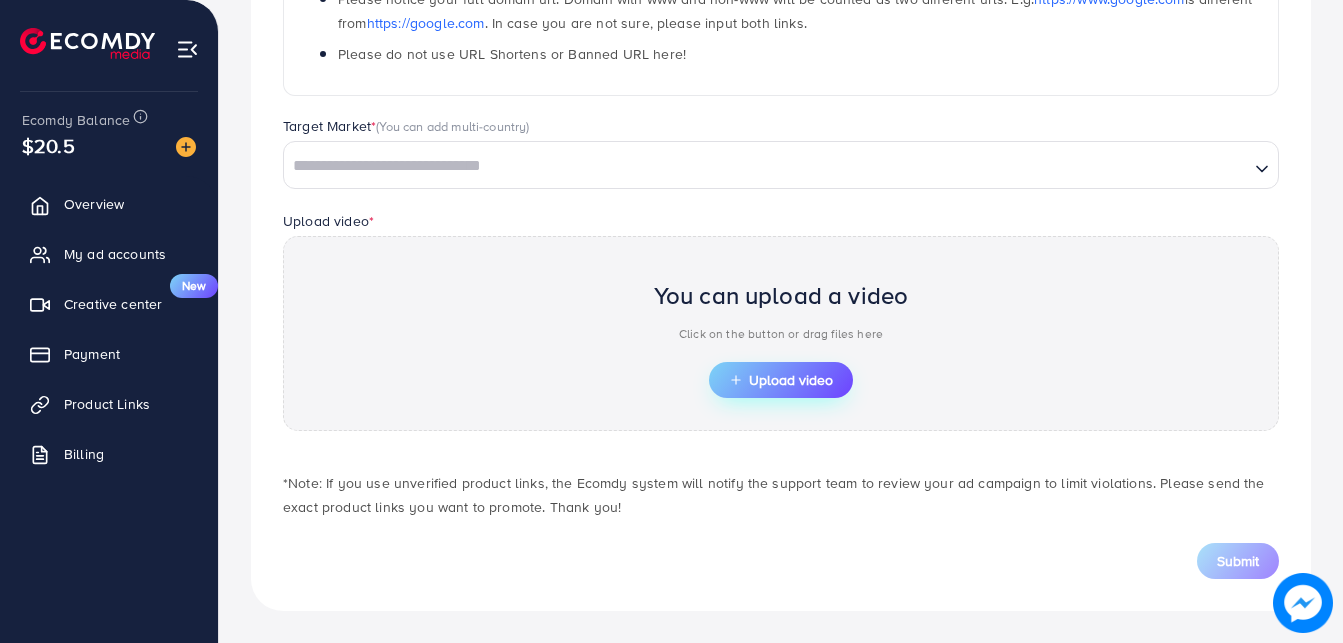 click on "Upload video" at bounding box center [781, 380] 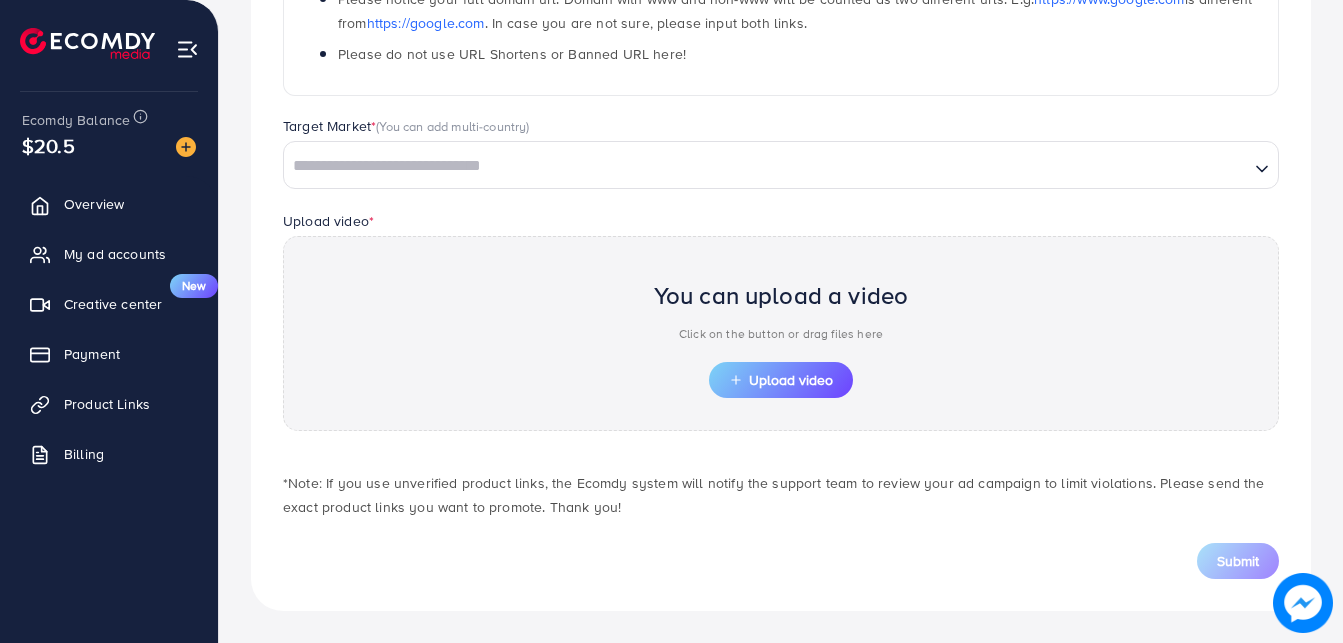 scroll, scrollTop: 291, scrollLeft: 0, axis: vertical 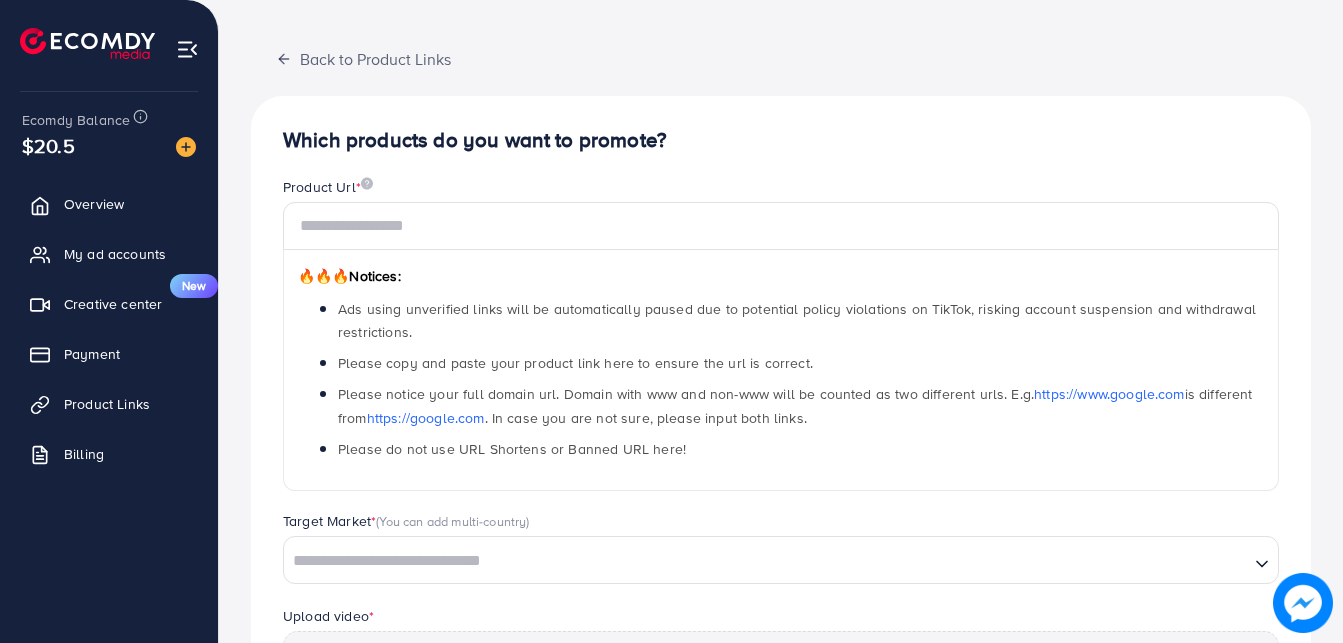 click on "Product Url  *" at bounding box center [781, 189] 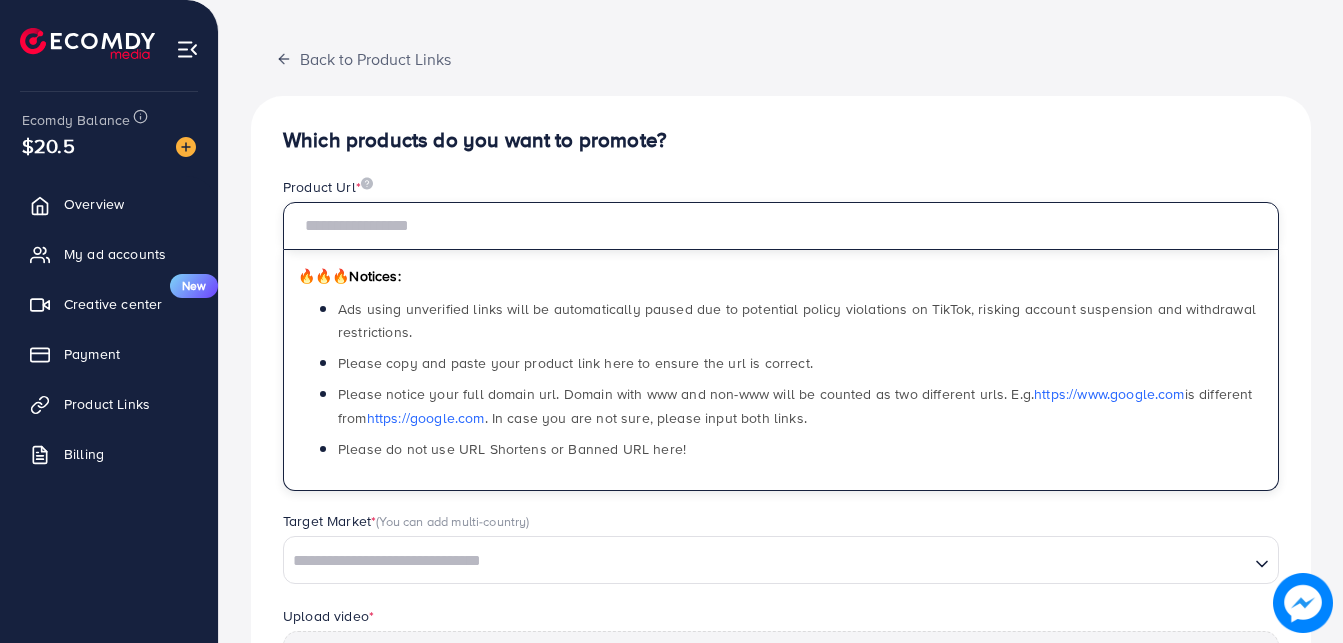 click at bounding box center (781, 226) 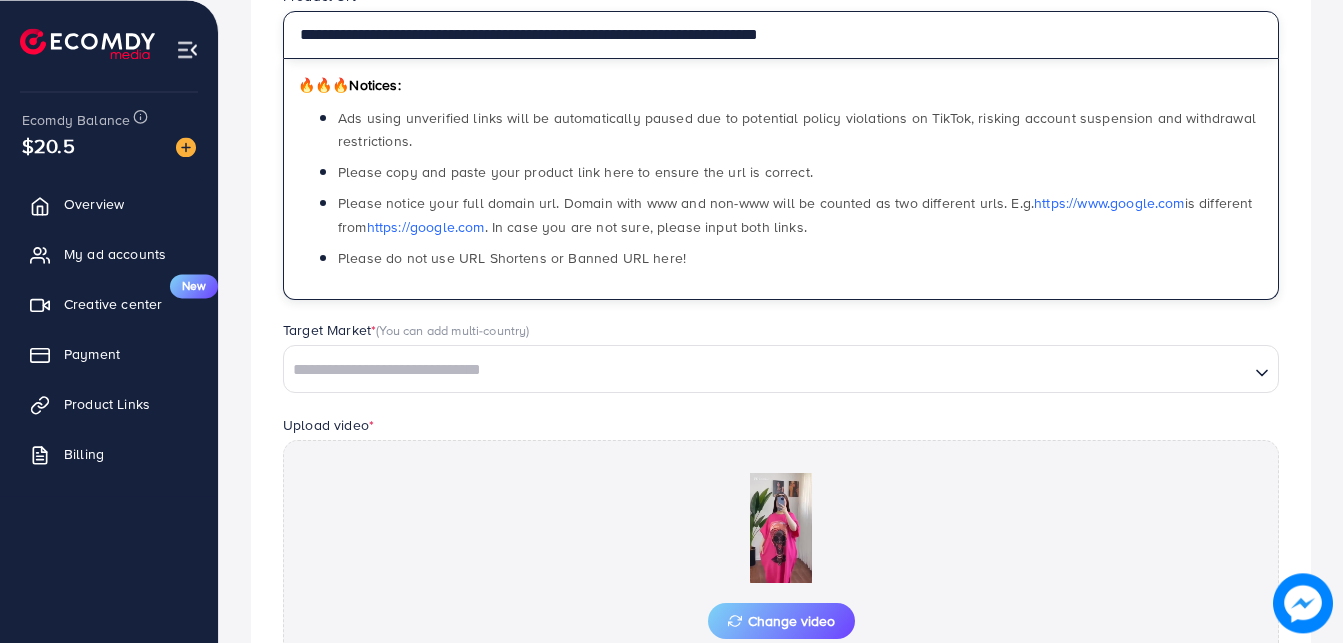 scroll, scrollTop: 291, scrollLeft: 0, axis: vertical 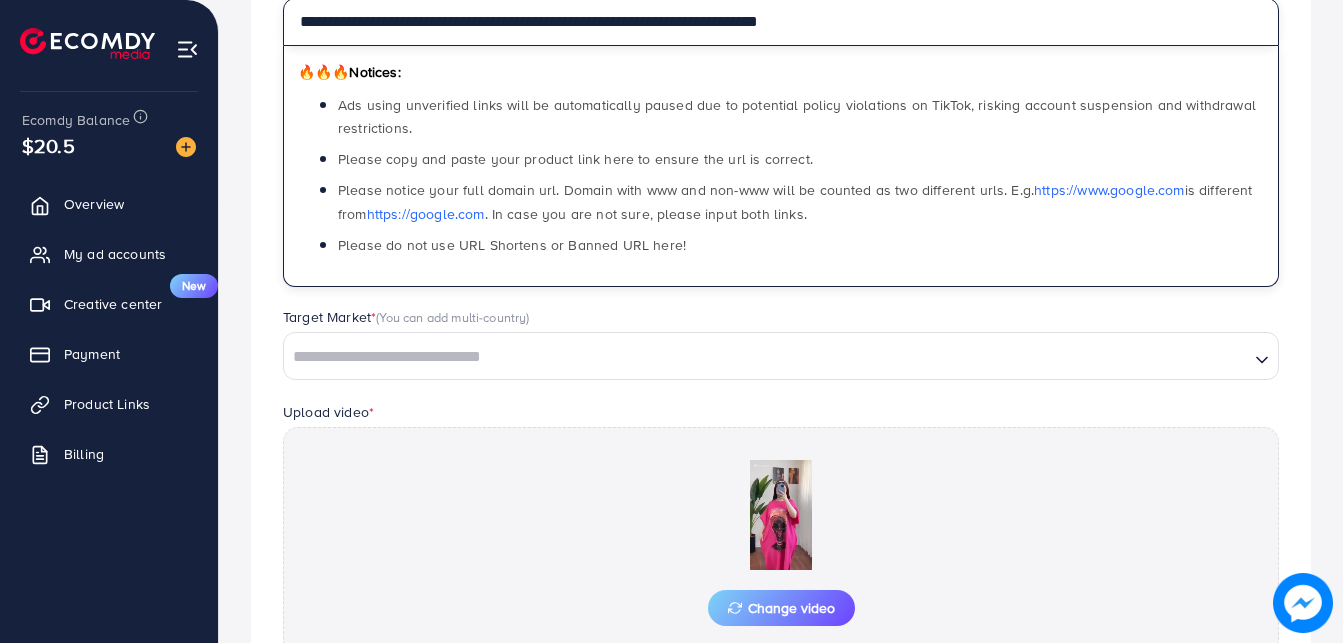 type on "**********" 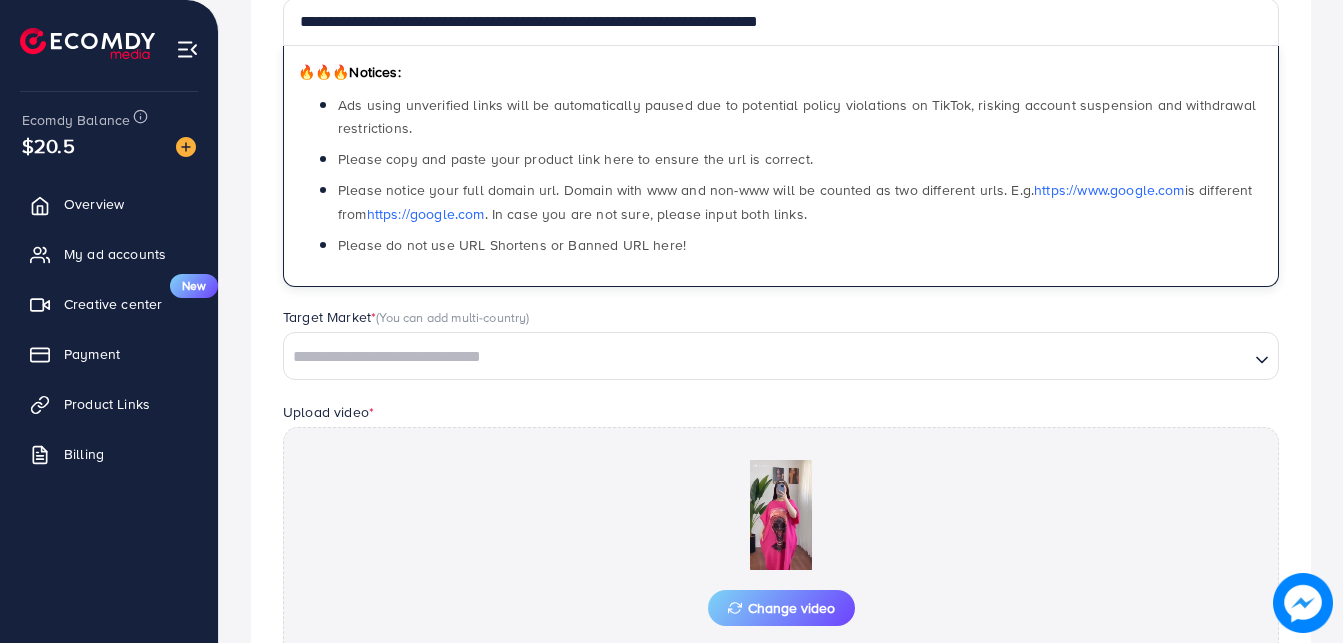 click at bounding box center [766, 357] 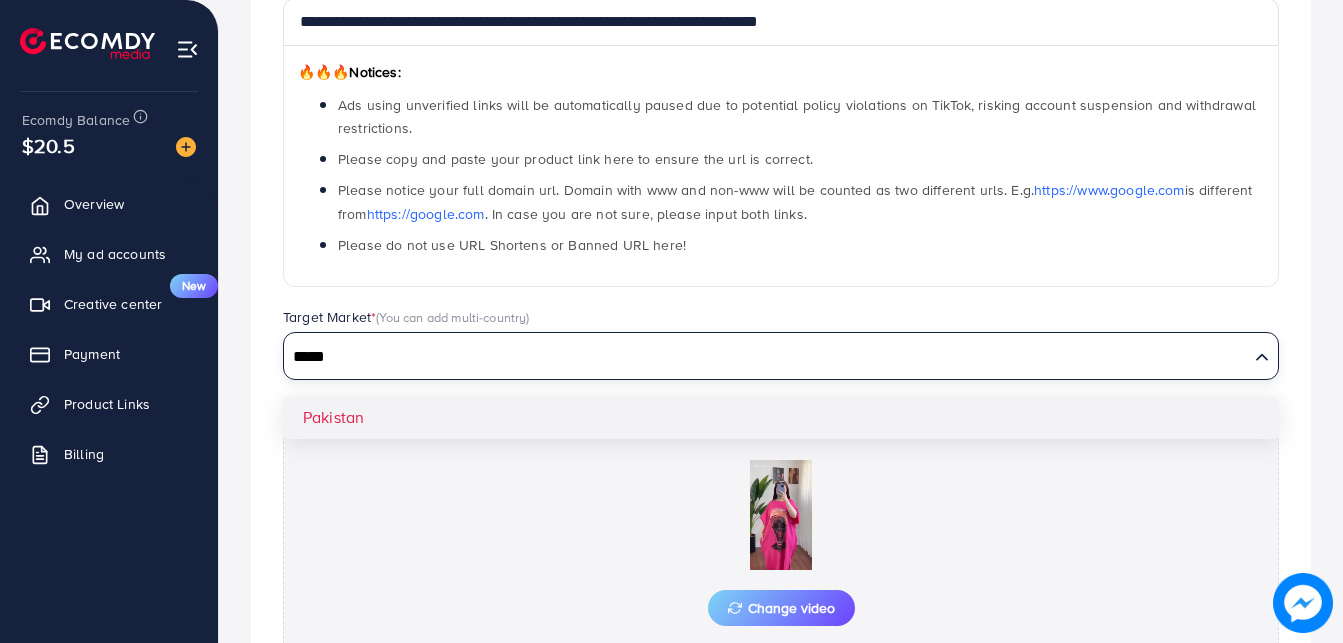 type on "*****" 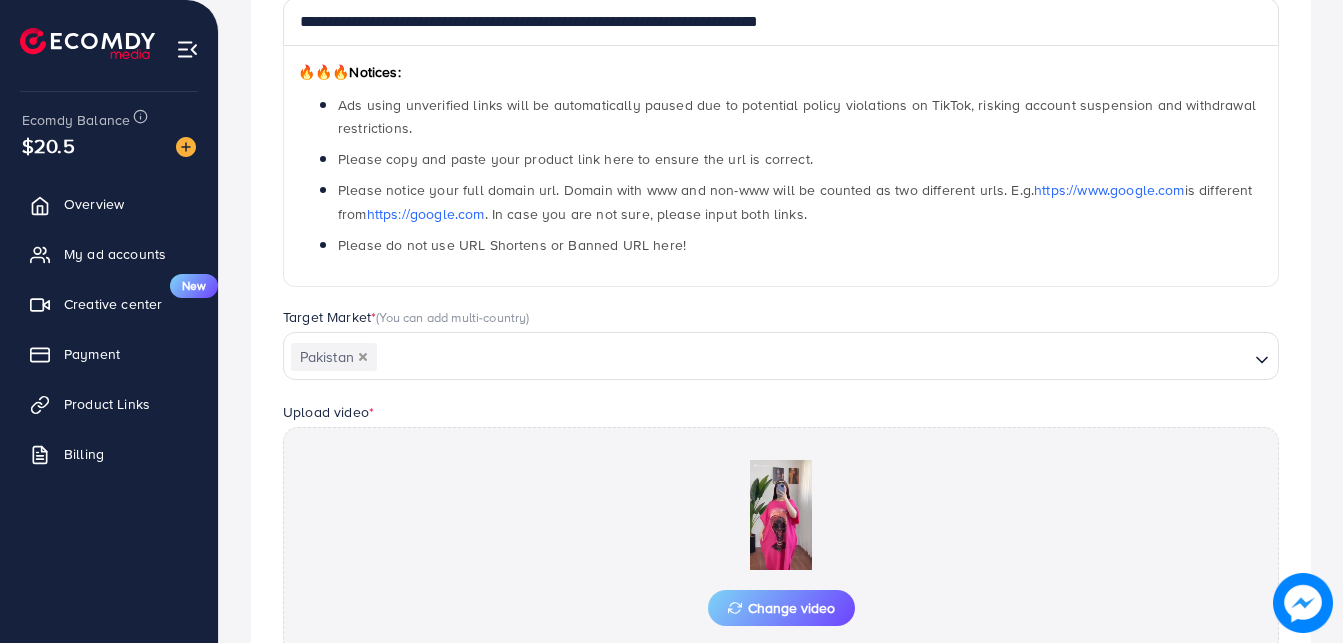 click on "**********" at bounding box center (781, 365) 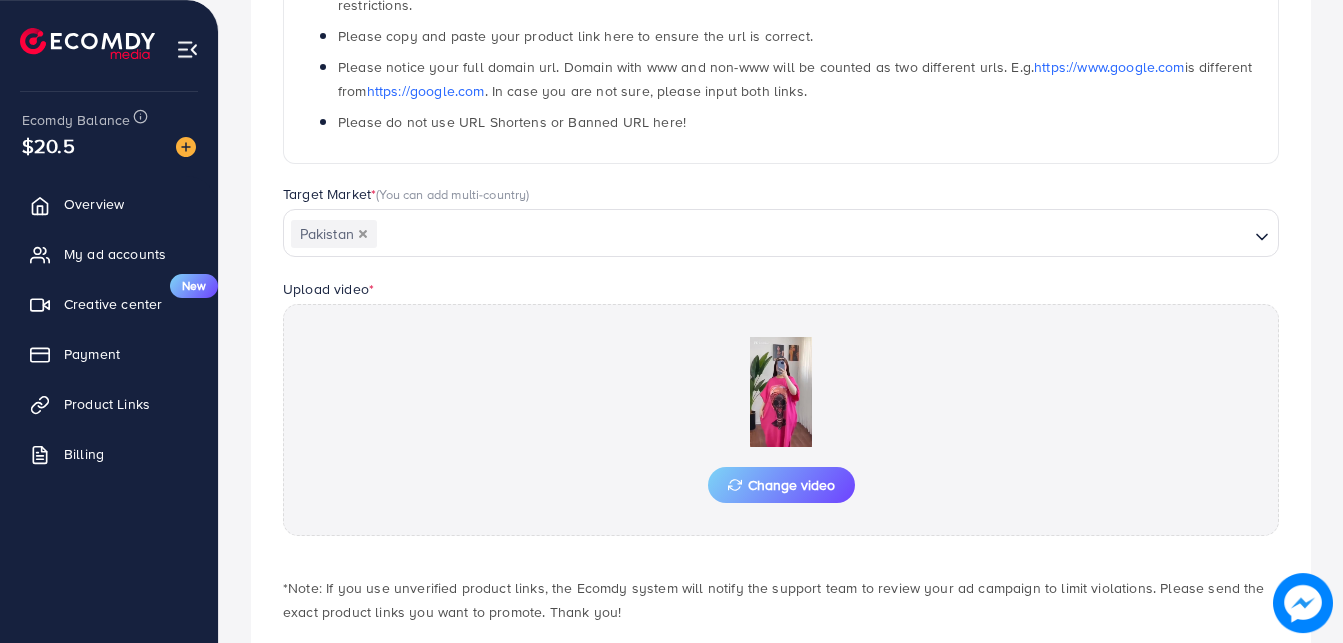 scroll, scrollTop: 520, scrollLeft: 0, axis: vertical 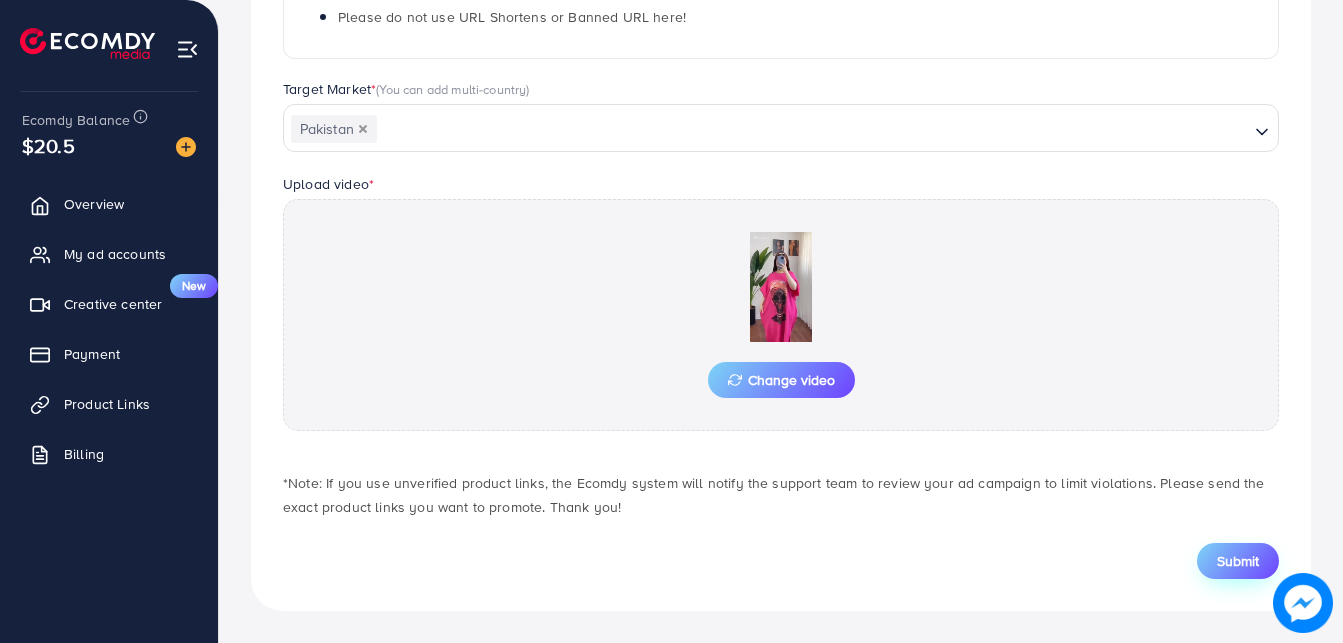 click on "Submit" at bounding box center (1238, 561) 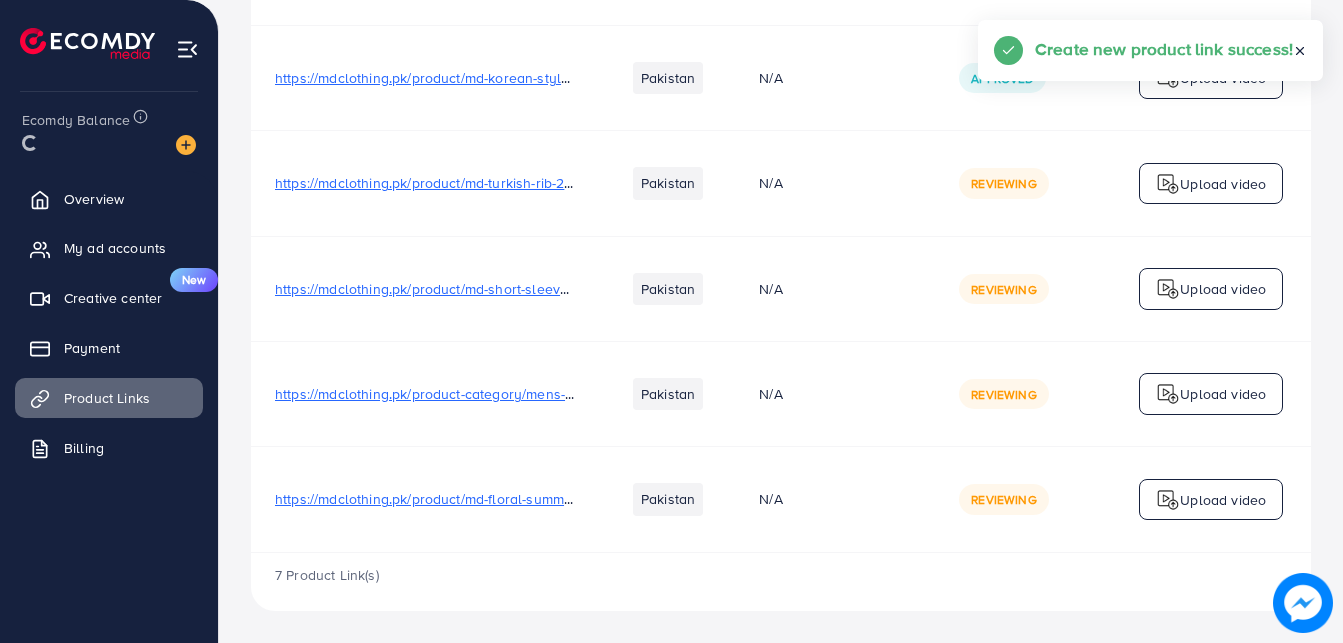 scroll, scrollTop: 0, scrollLeft: 0, axis: both 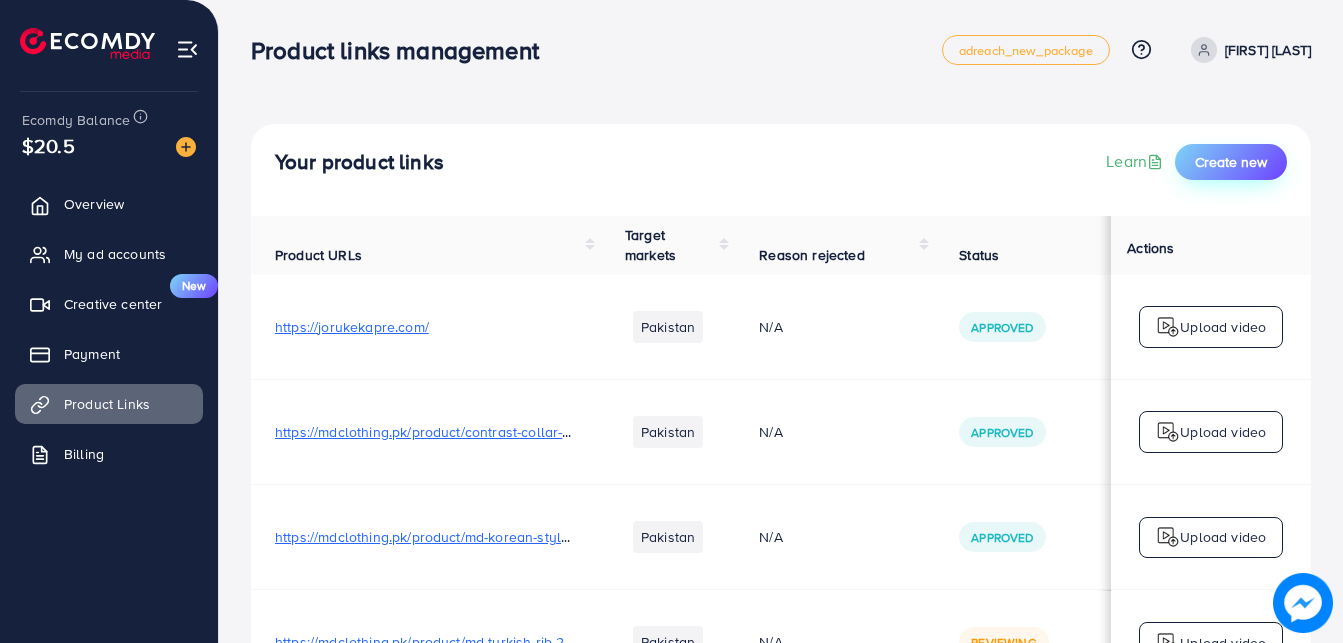 click on "Create new" at bounding box center [1231, 162] 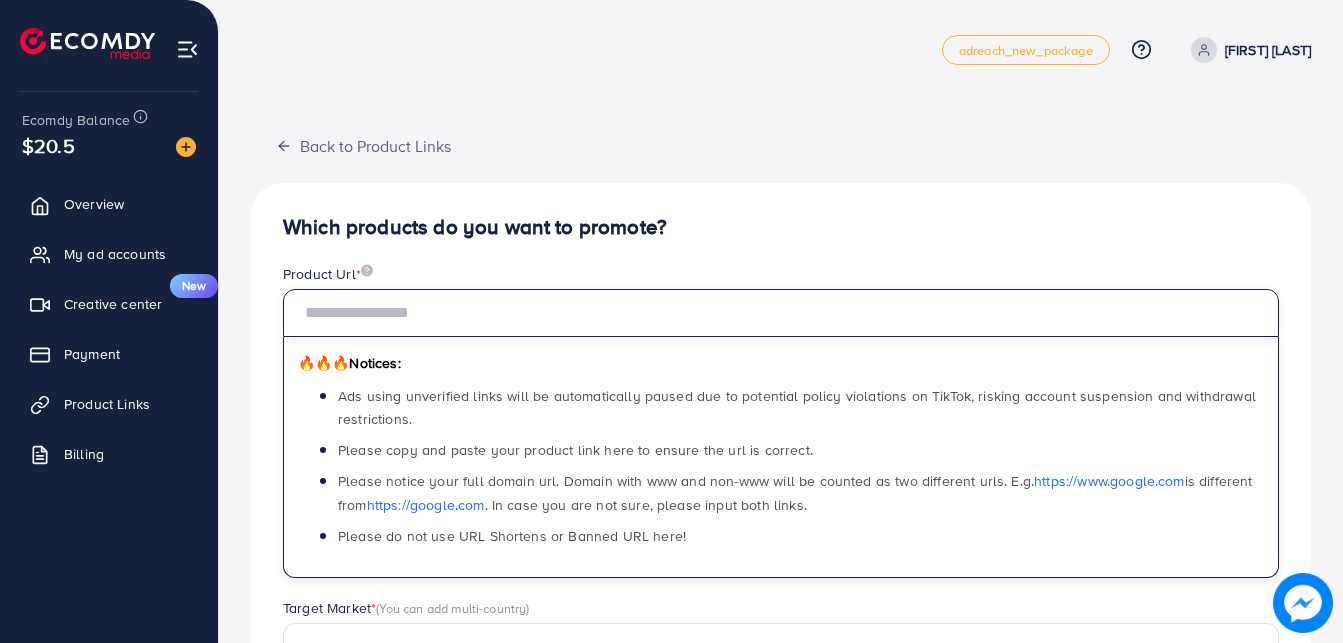 click at bounding box center [781, 313] 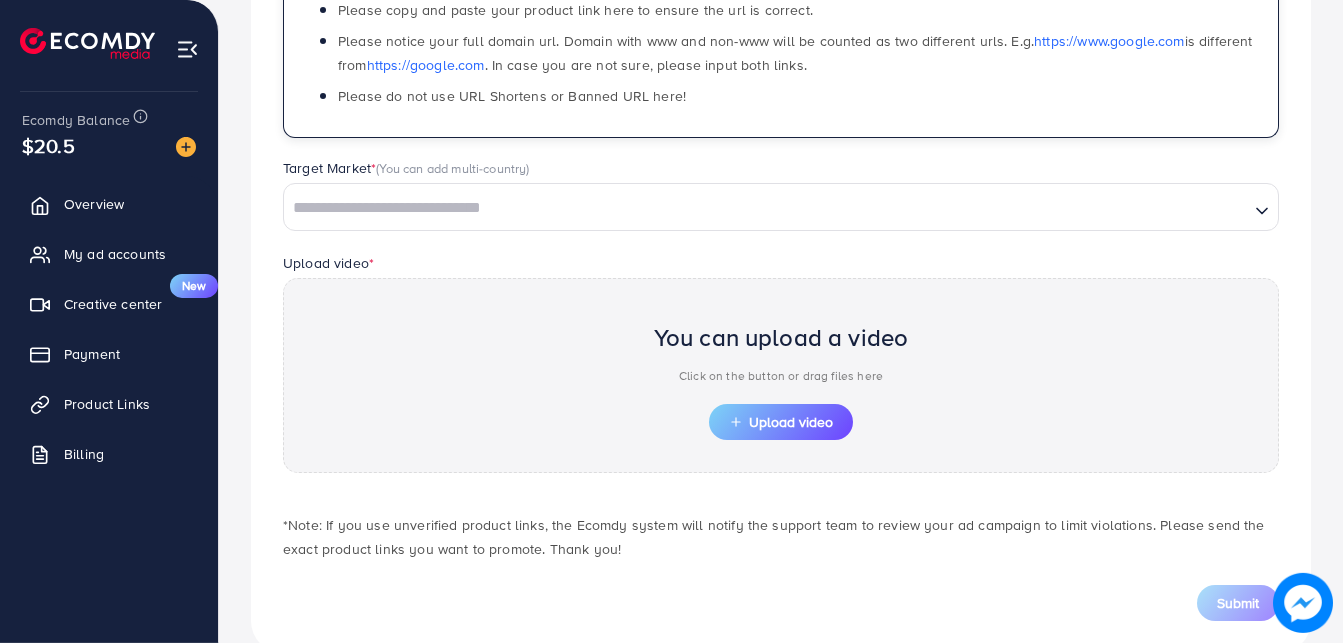 scroll, scrollTop: 483, scrollLeft: 0, axis: vertical 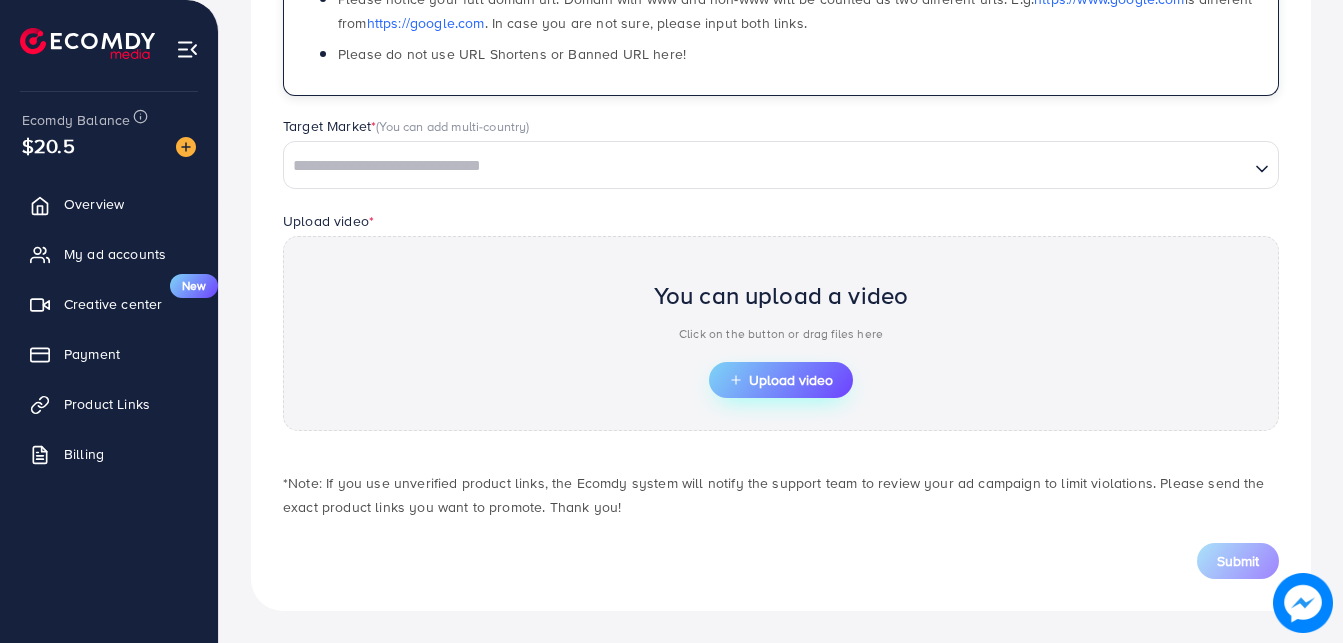 type on "**********" 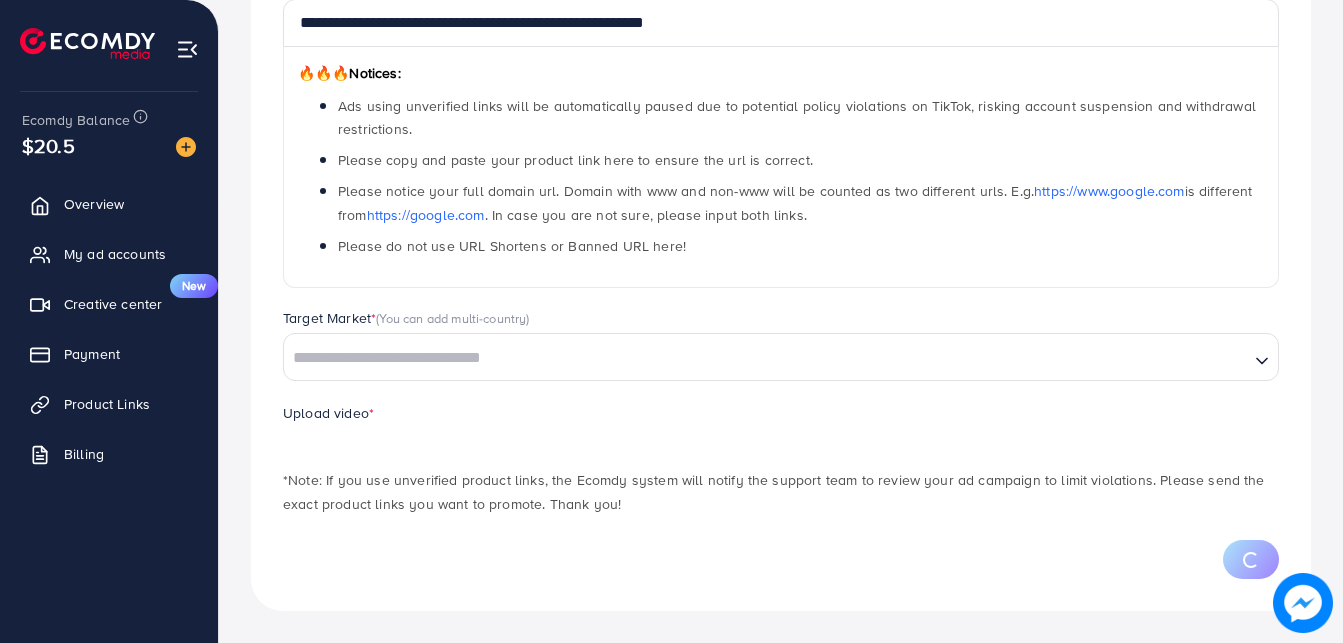 scroll, scrollTop: 291, scrollLeft: 0, axis: vertical 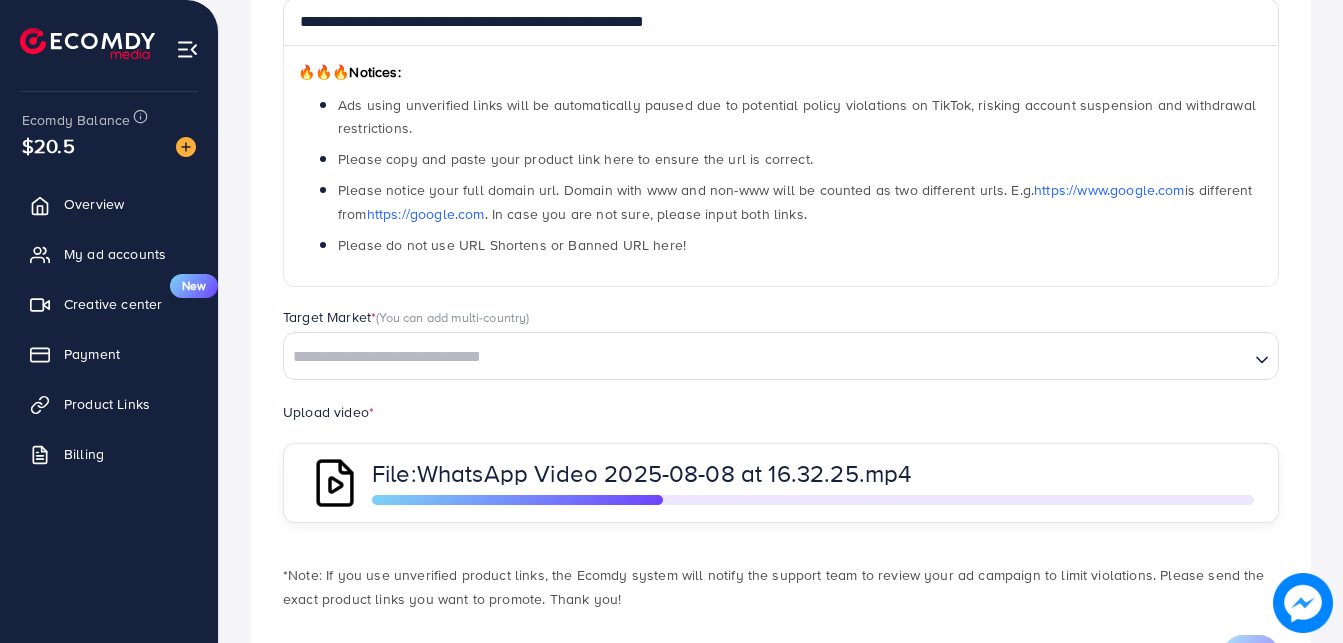 click at bounding box center (766, 355) 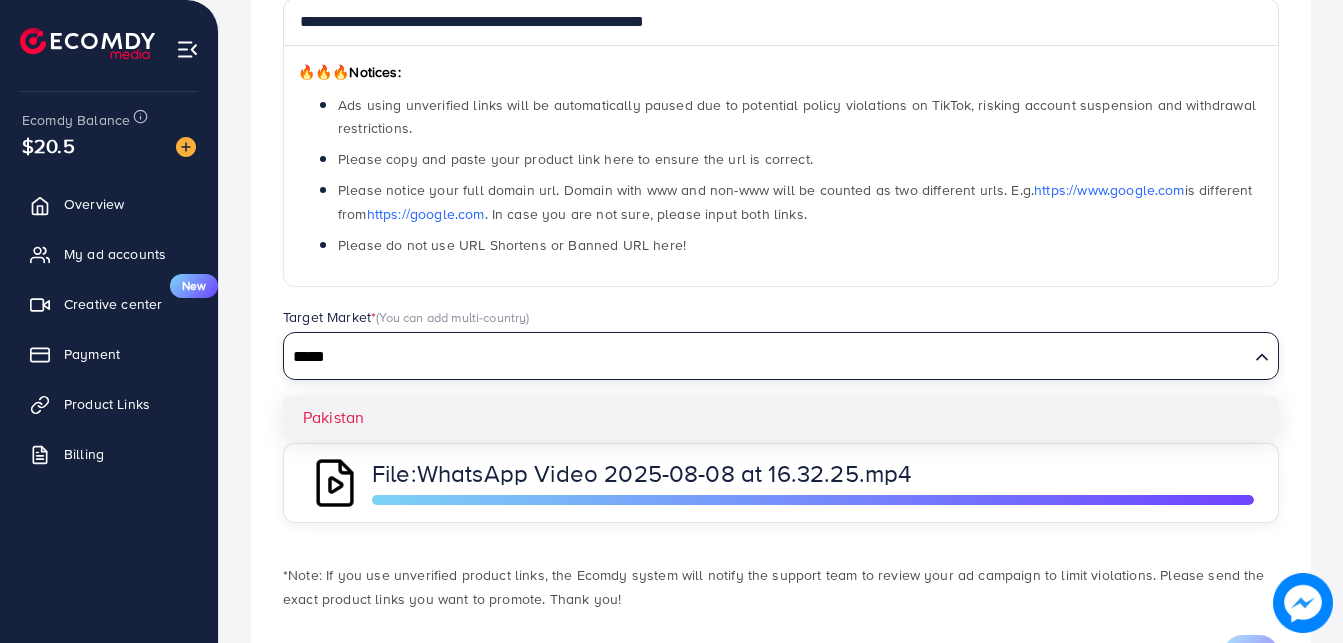 type on "*****" 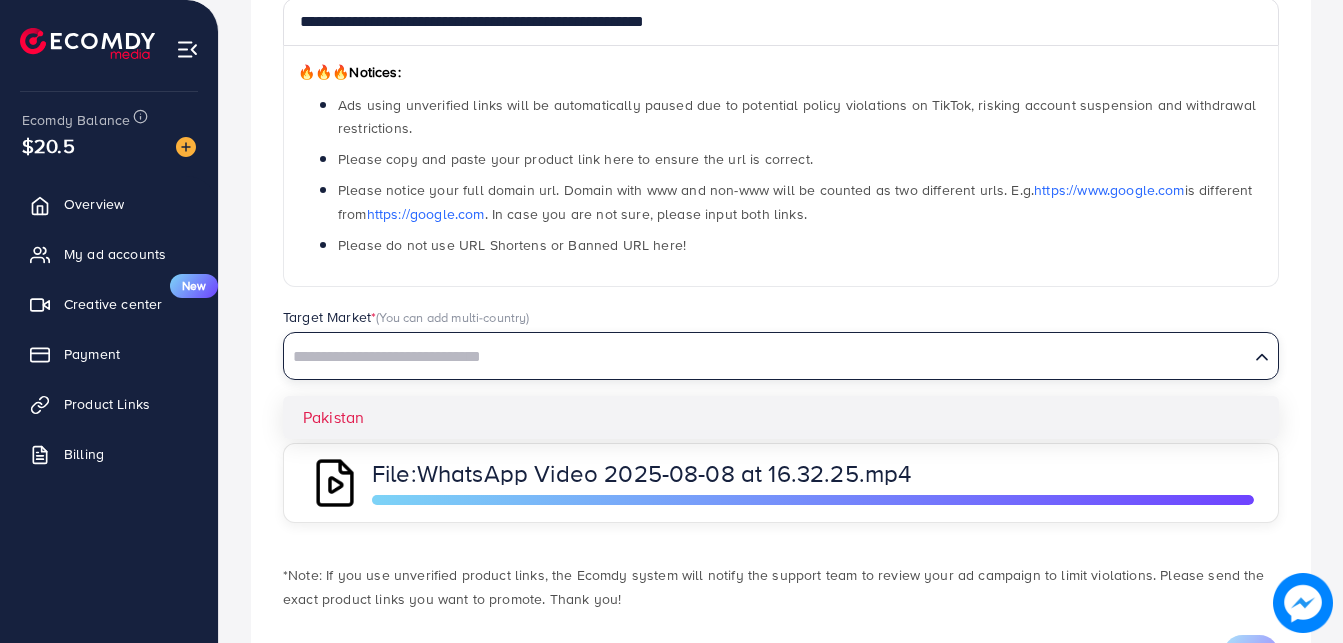 click on "**********" at bounding box center [781, 299] 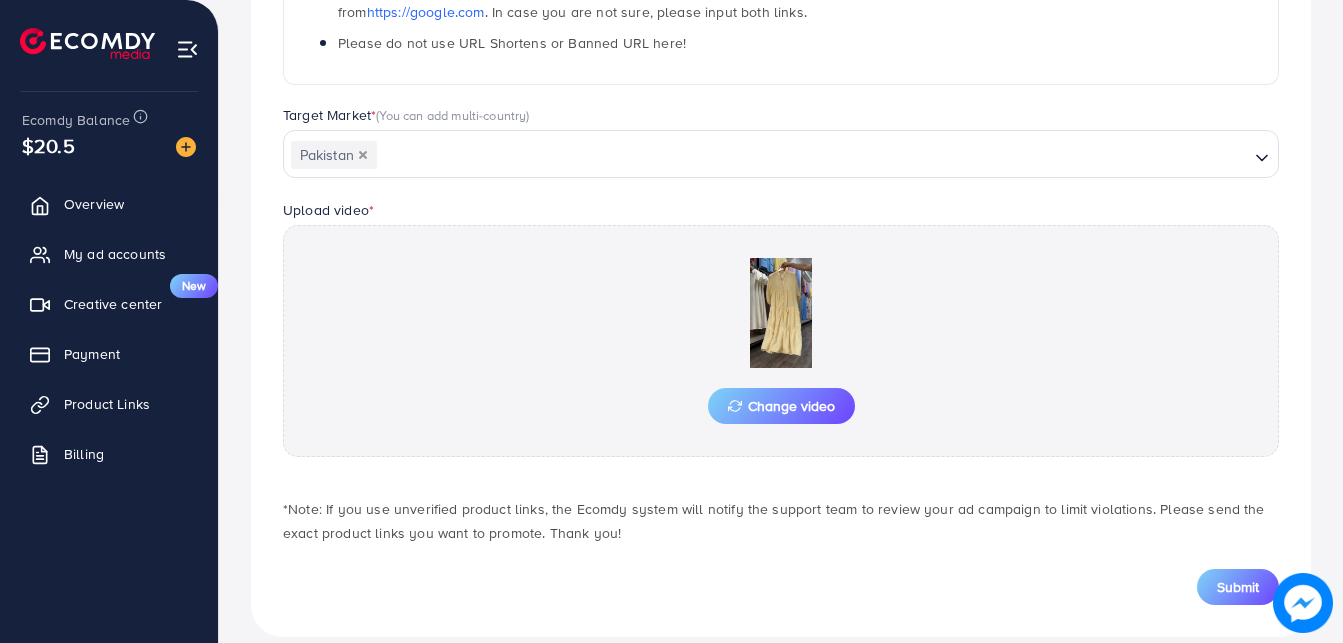 scroll, scrollTop: 495, scrollLeft: 0, axis: vertical 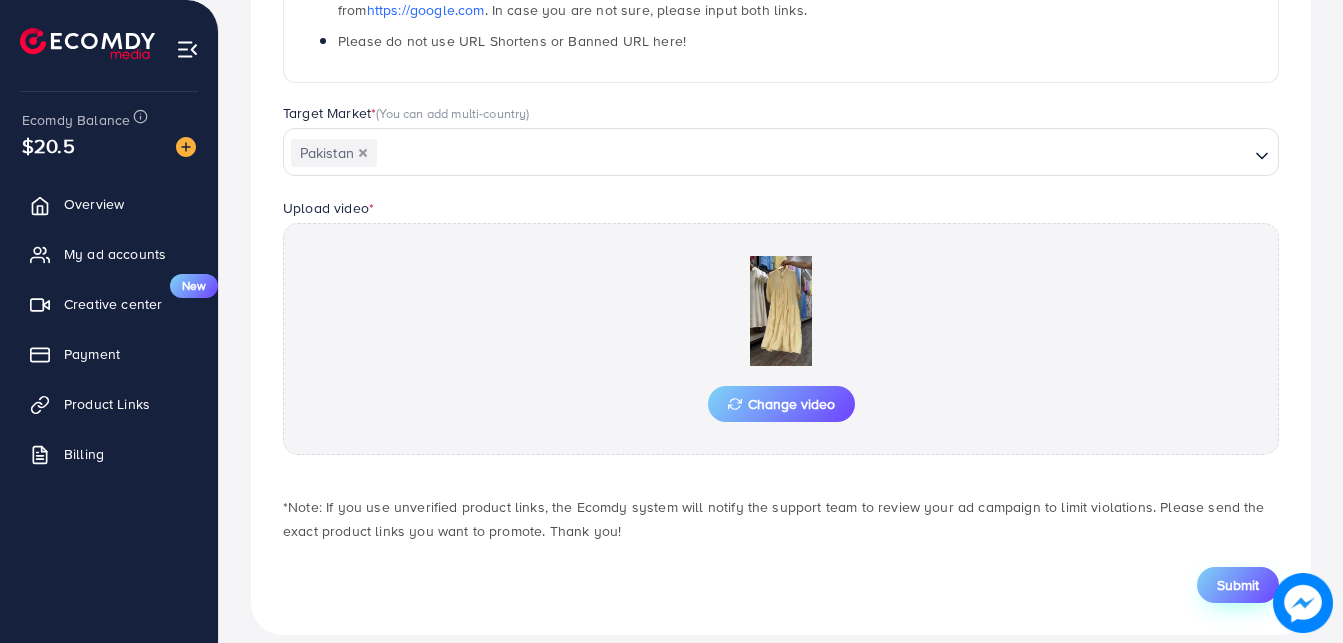click on "Submit" at bounding box center (1238, 585) 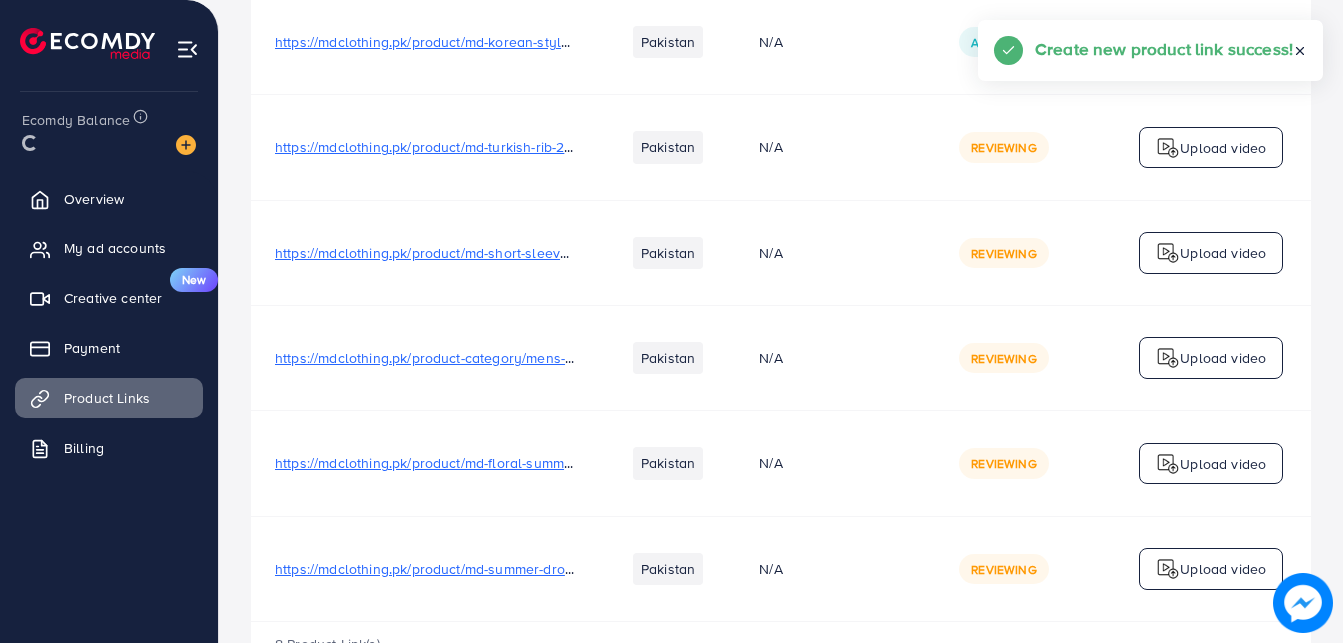 scroll, scrollTop: 0, scrollLeft: 0, axis: both 